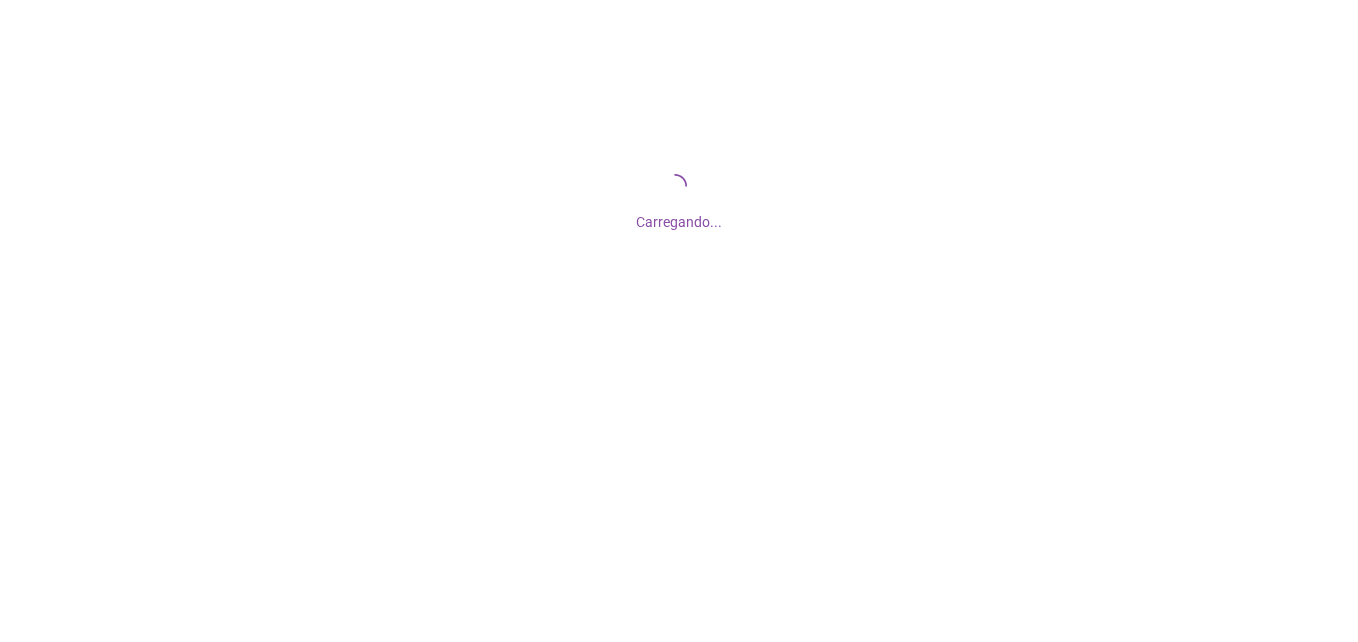 scroll, scrollTop: 0, scrollLeft: 0, axis: both 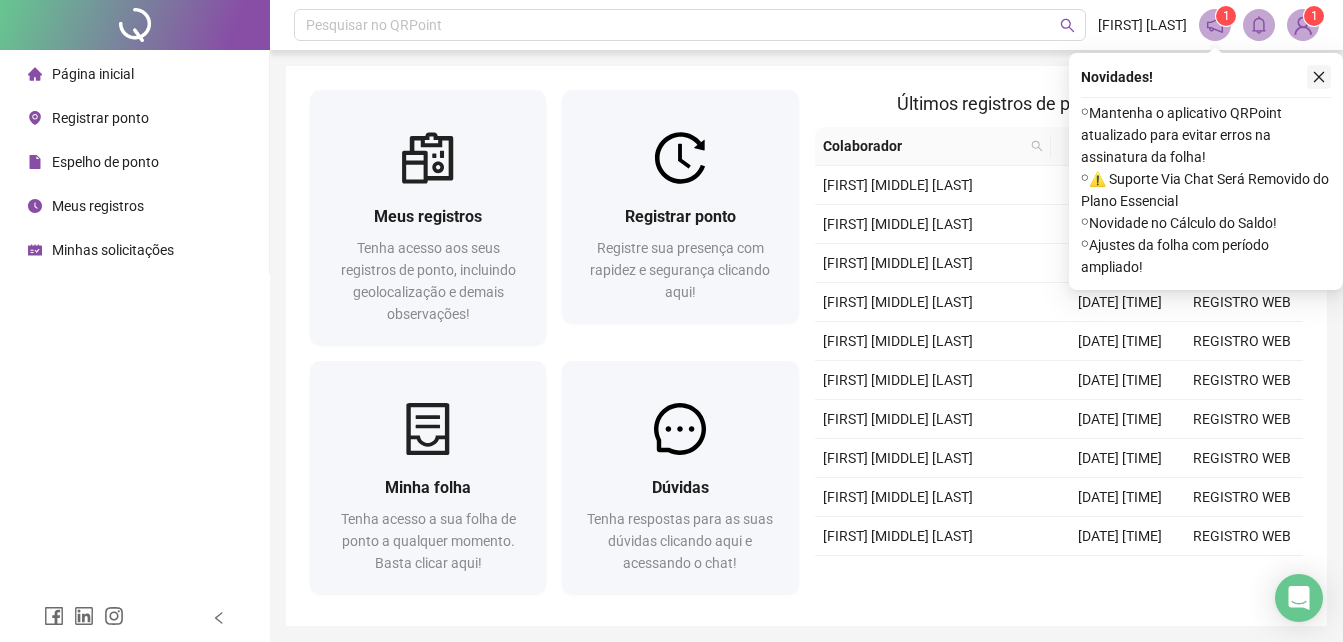 click 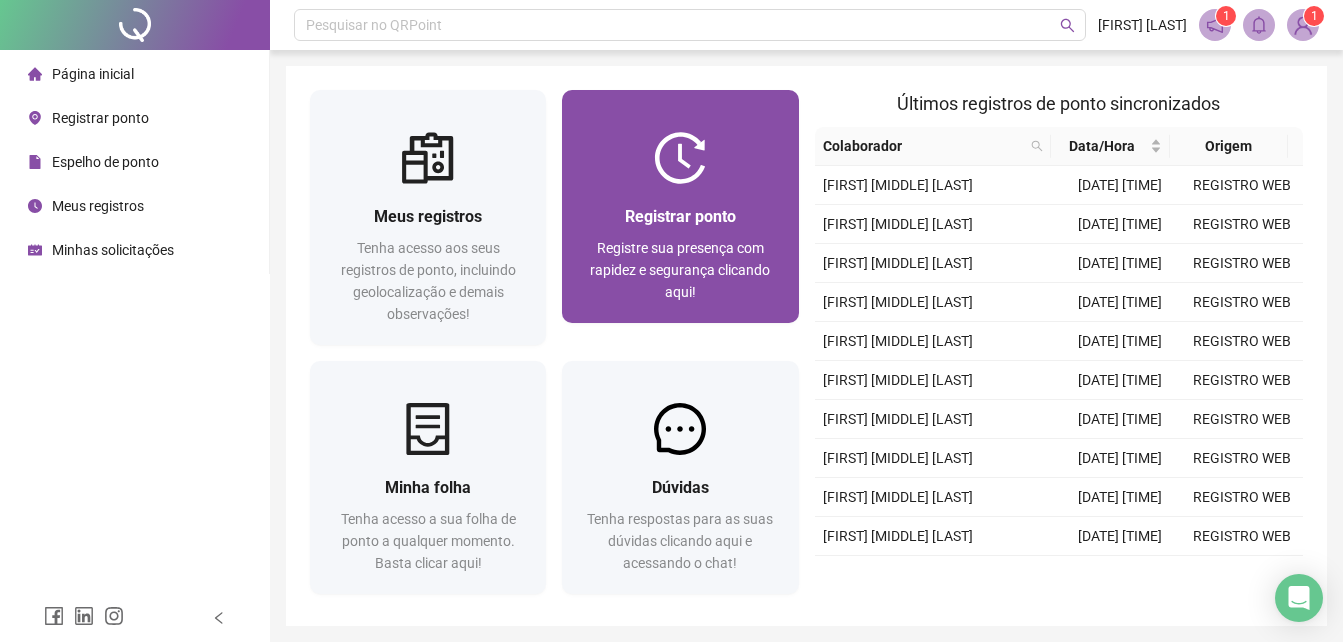 click at bounding box center (680, 158) 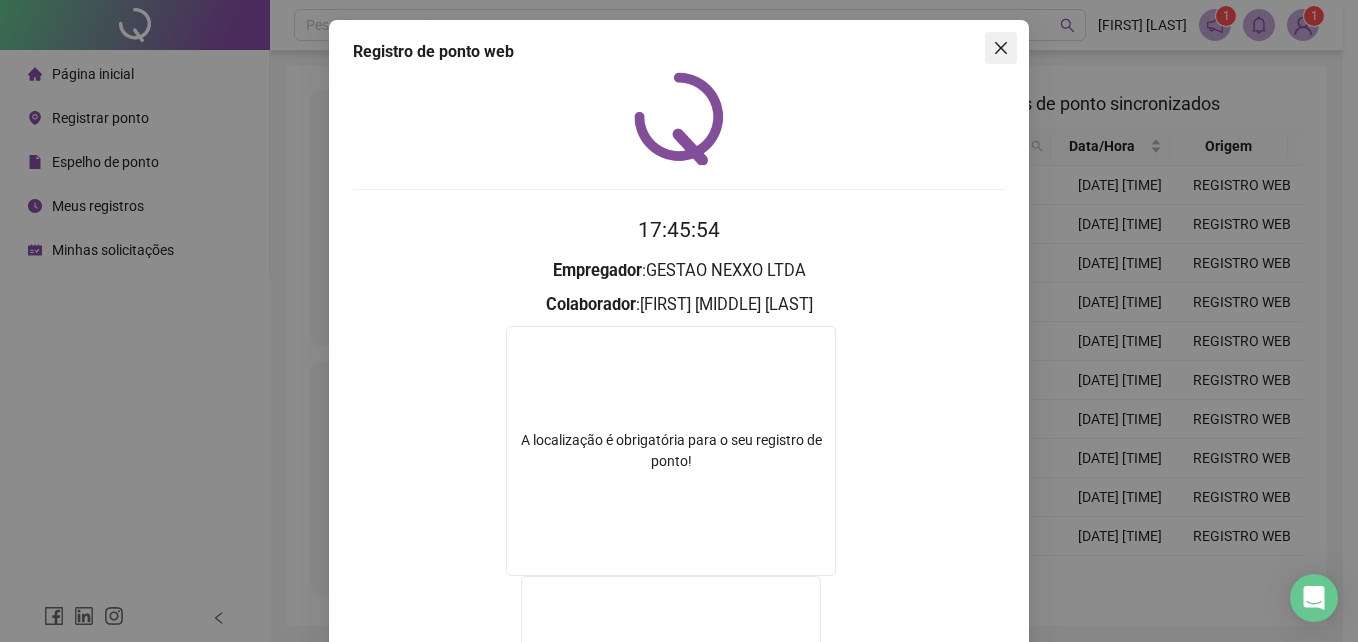 click 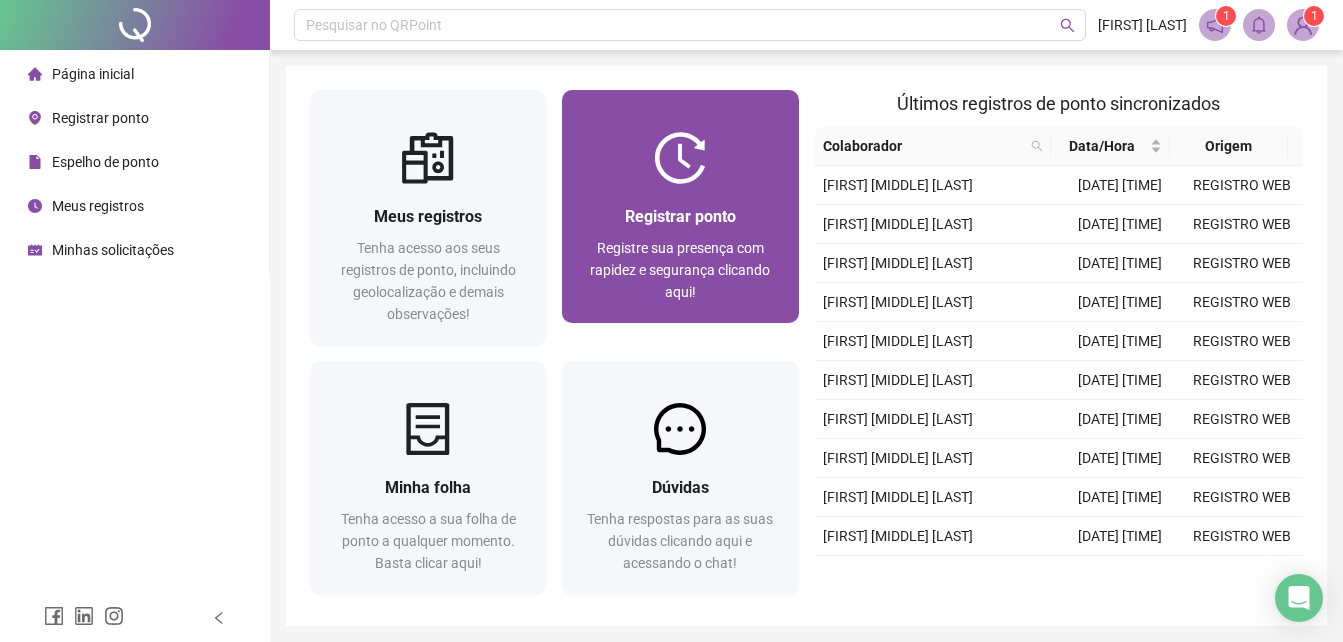 click on "Registrar ponto Registre sua presença com rapidez e segurança clicando aqui!" at bounding box center [680, 253] 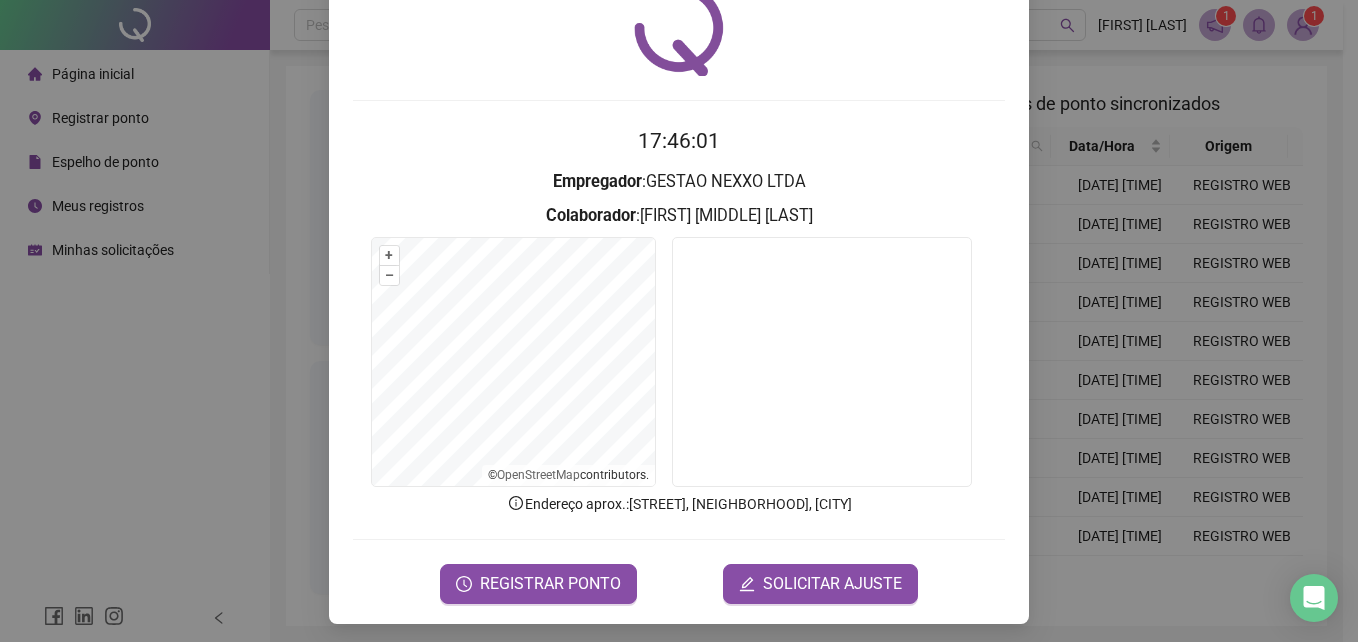 scroll, scrollTop: 95, scrollLeft: 0, axis: vertical 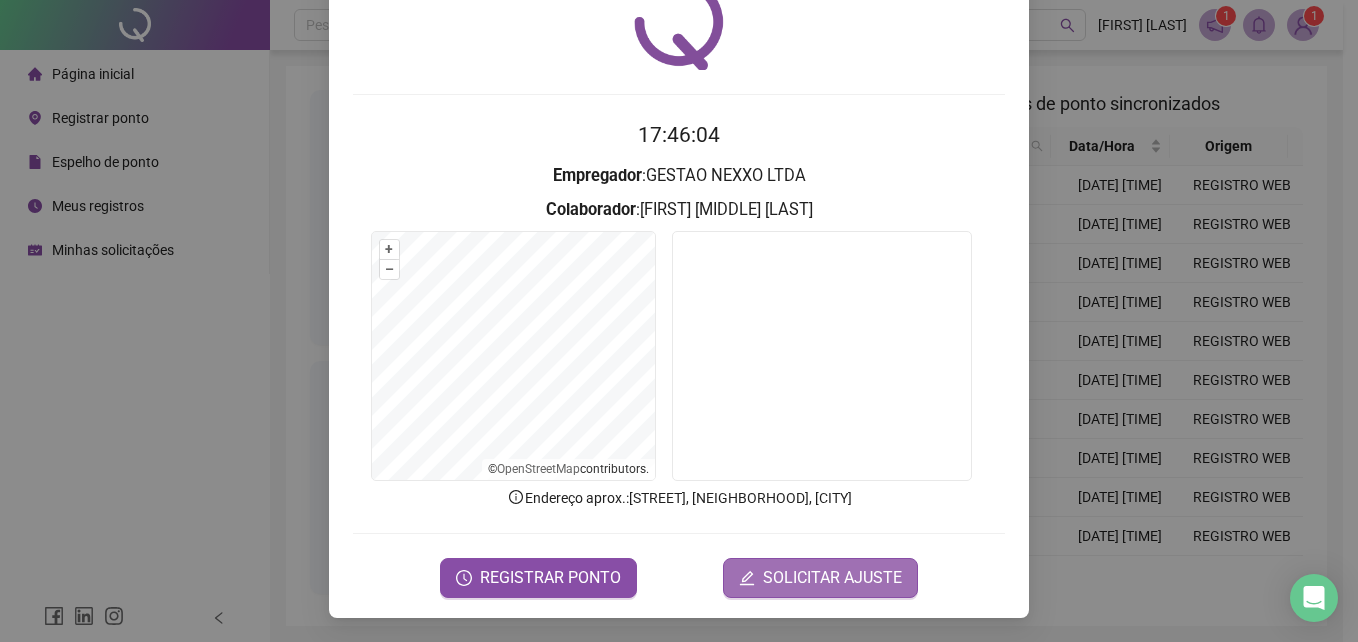 click on "SOLICITAR AJUSTE" at bounding box center (832, 578) 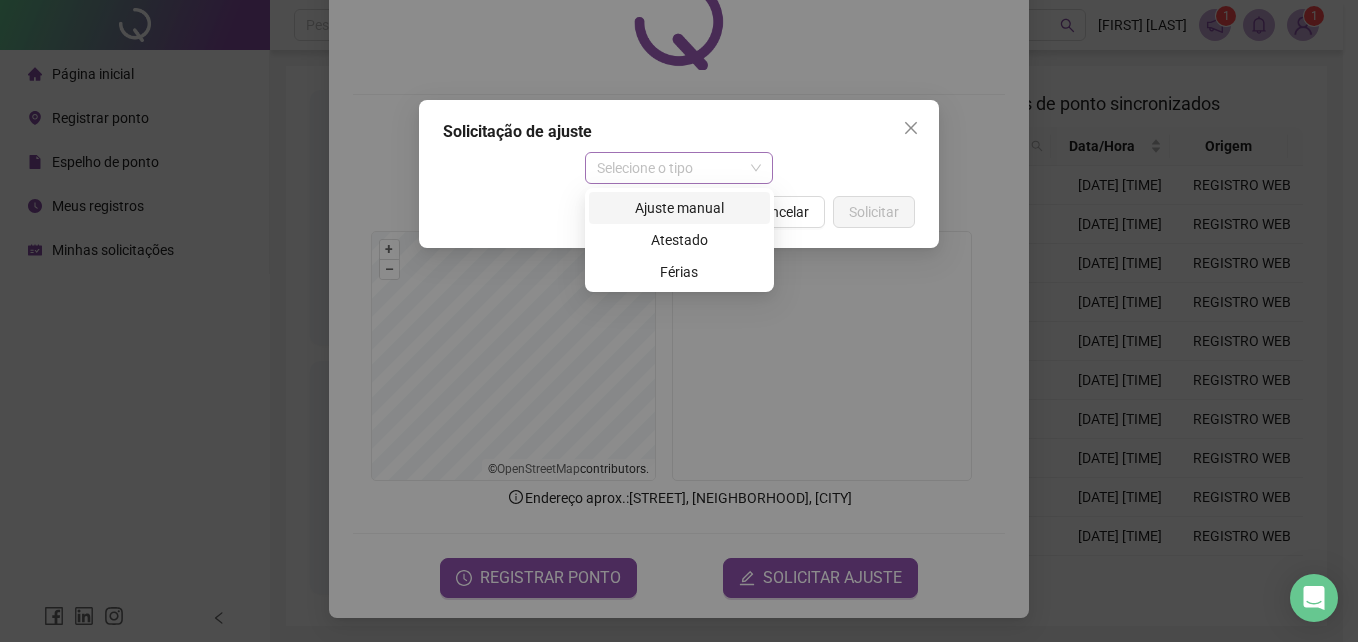 click on "Selecione o tipo" at bounding box center [679, 168] 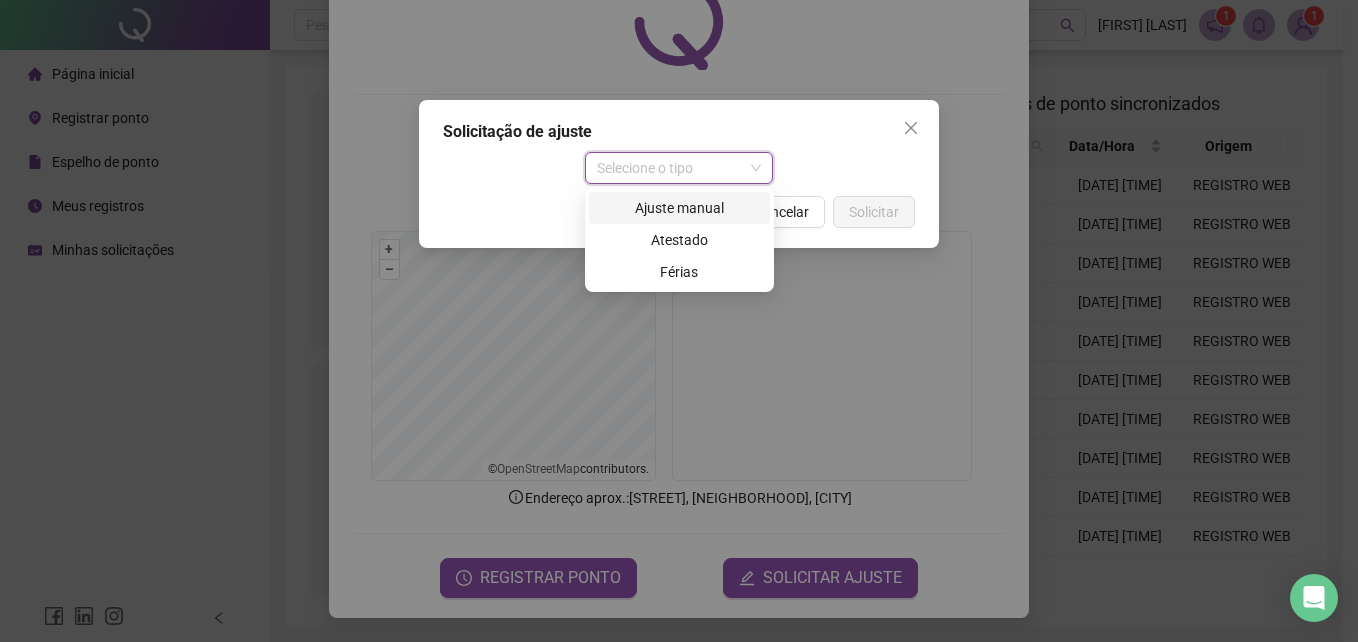 click on "Ajuste manual" at bounding box center (679, 208) 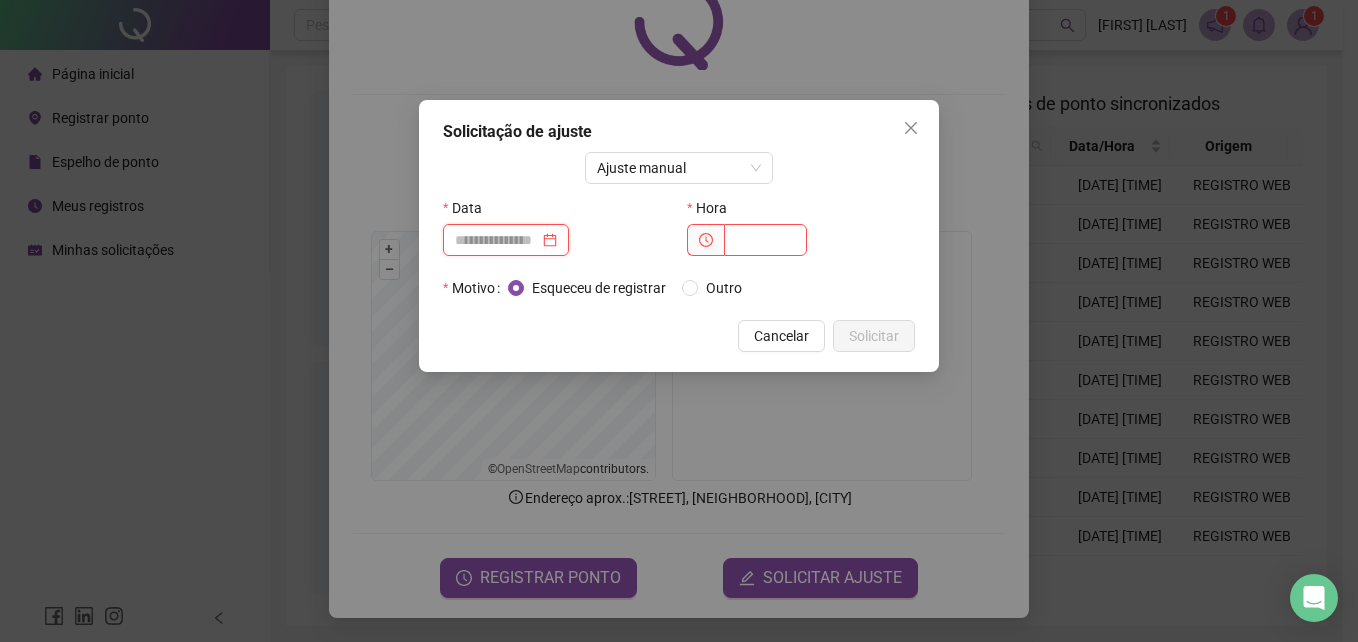 click at bounding box center (497, 240) 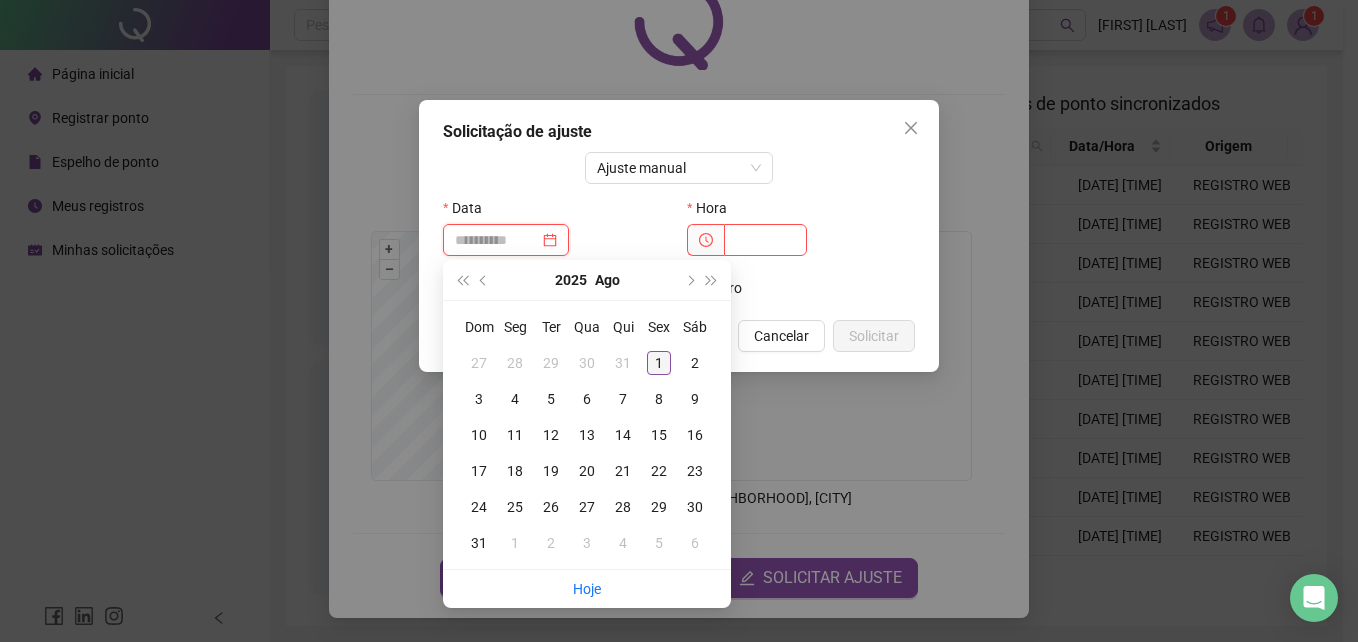 type on "**********" 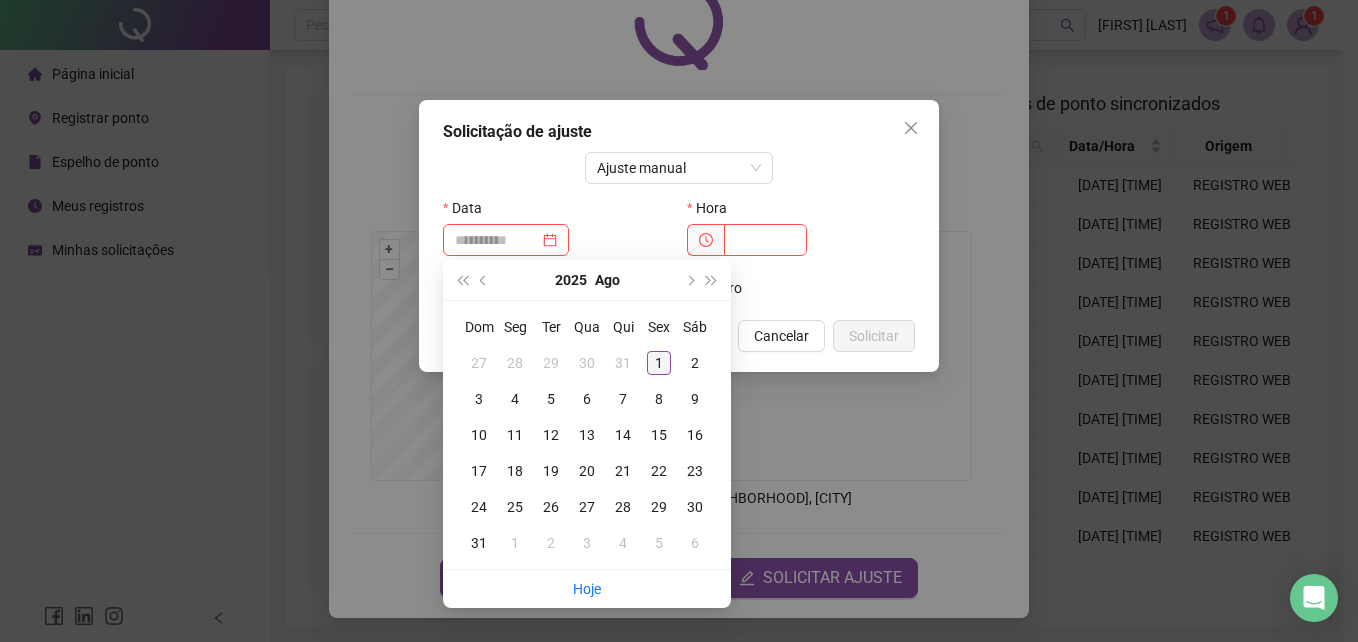 click on "1" at bounding box center (659, 363) 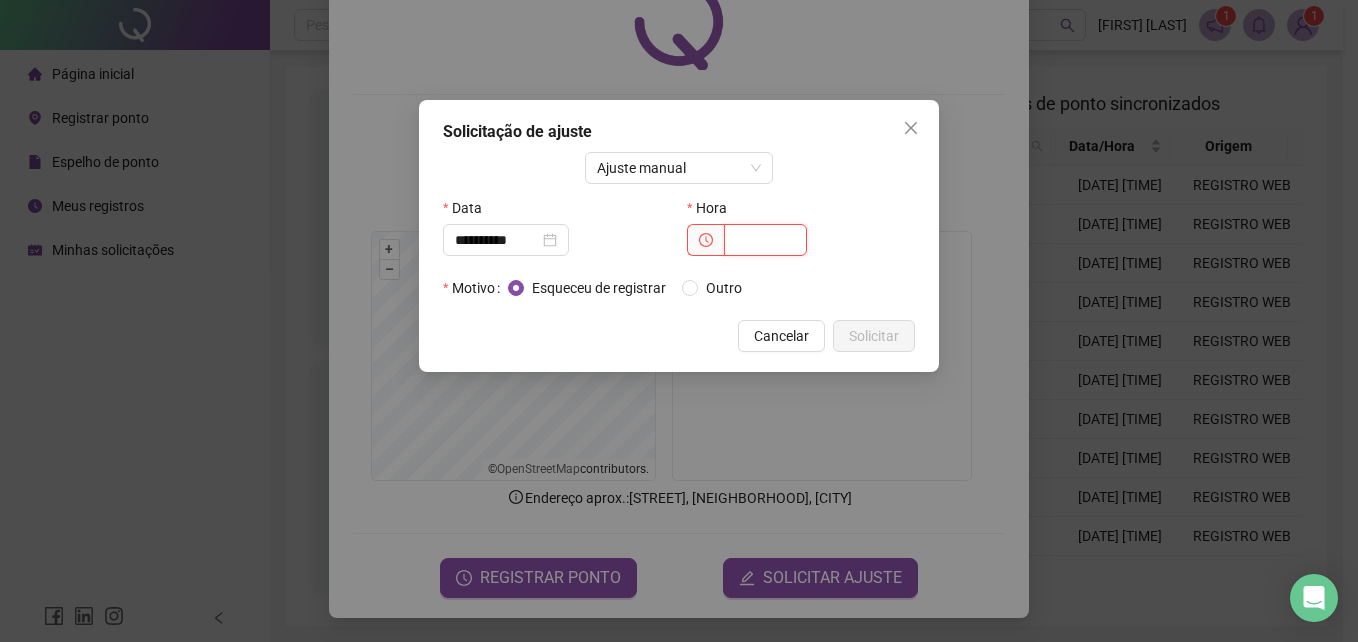 click at bounding box center (765, 240) 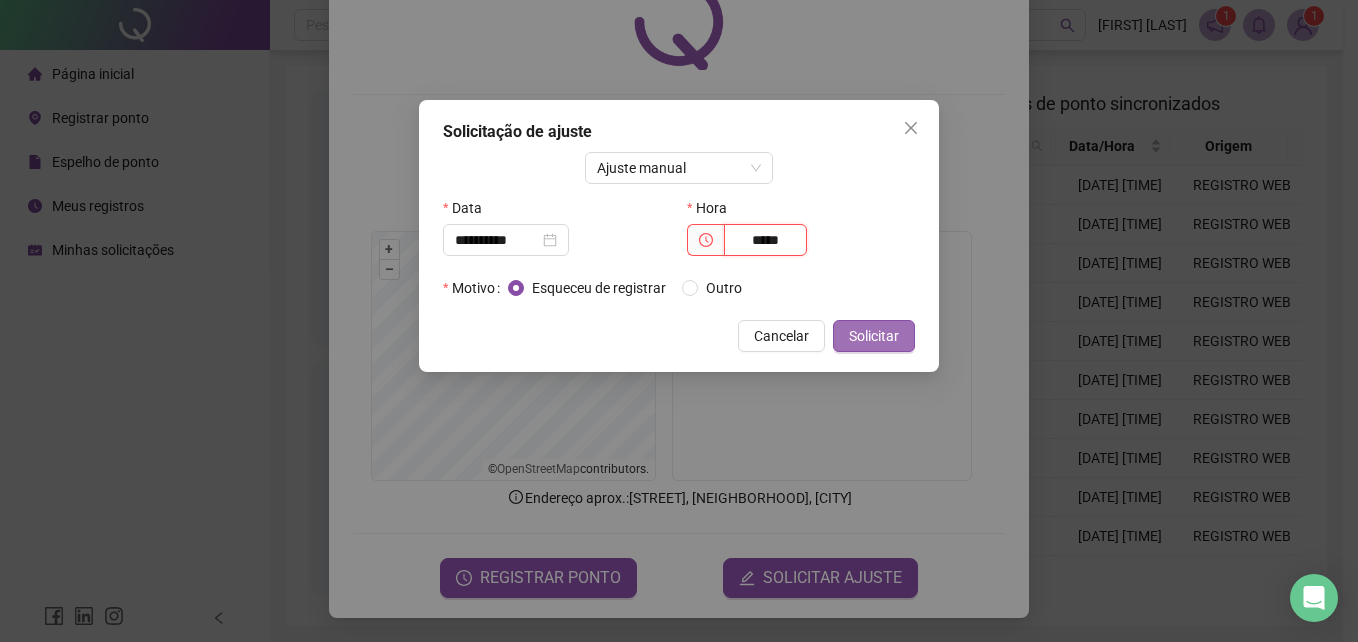 type on "*****" 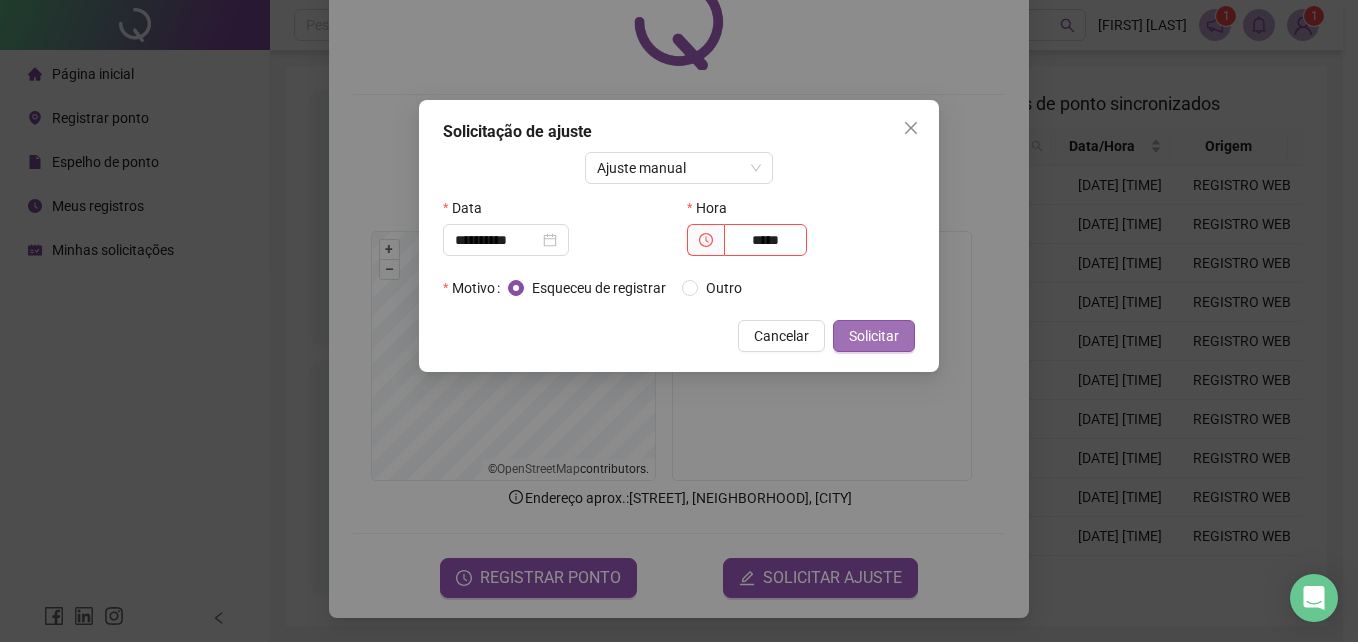 click on "Solicitar" at bounding box center (874, 336) 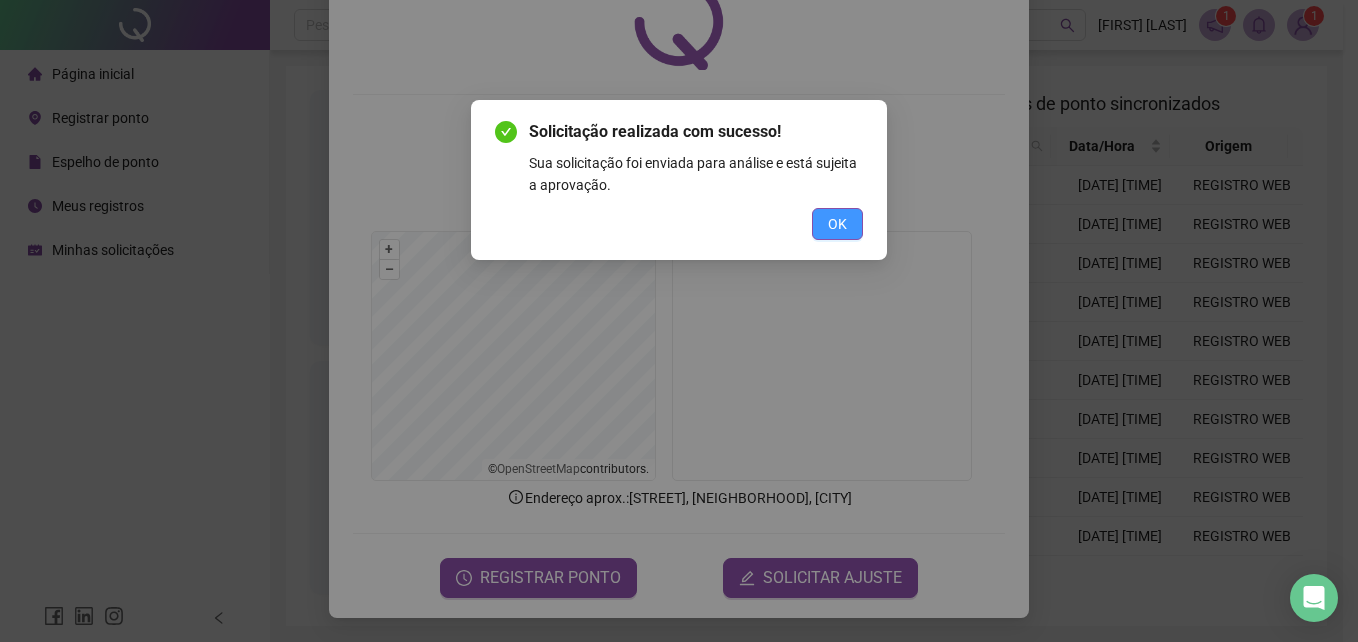 click on "OK" at bounding box center (837, 224) 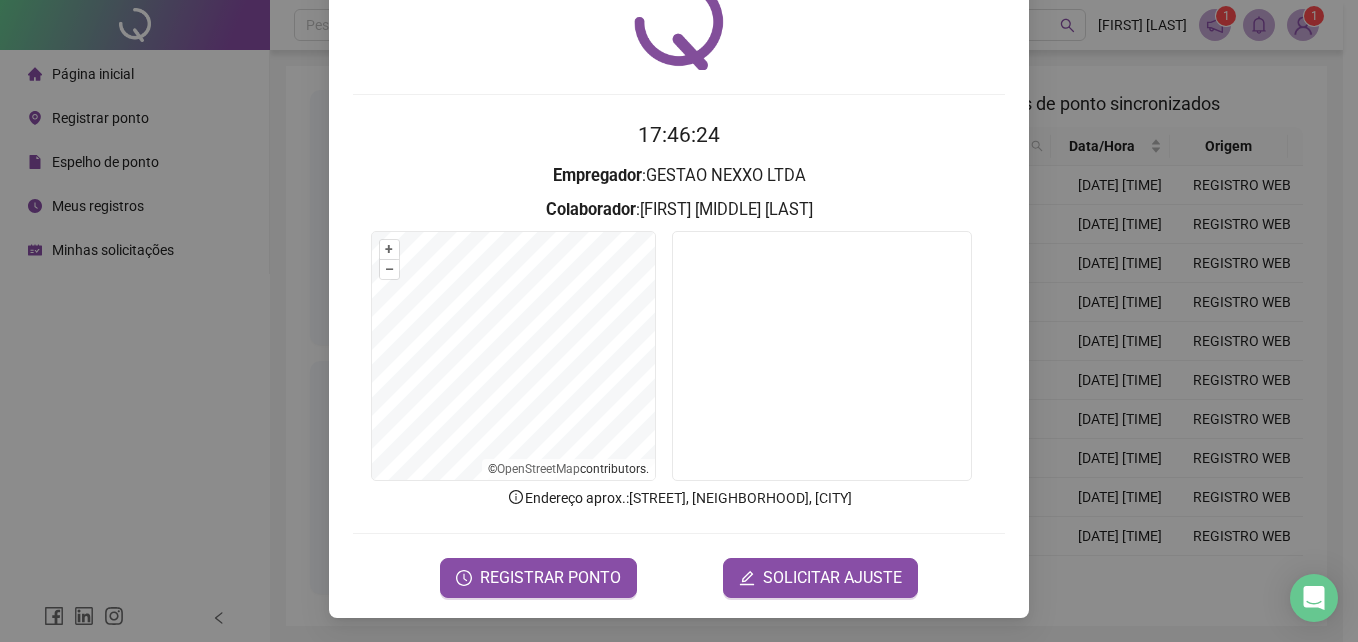 scroll, scrollTop: 0, scrollLeft: 0, axis: both 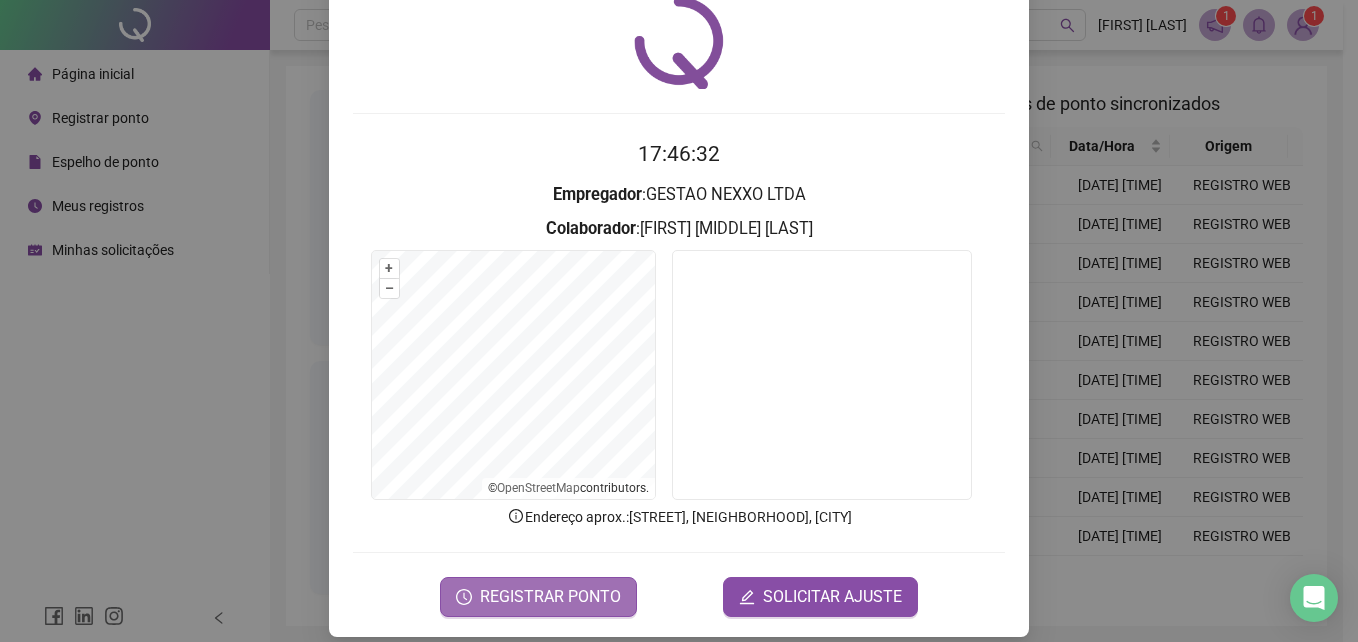 click on "REGISTRAR PONTO" at bounding box center [550, 597] 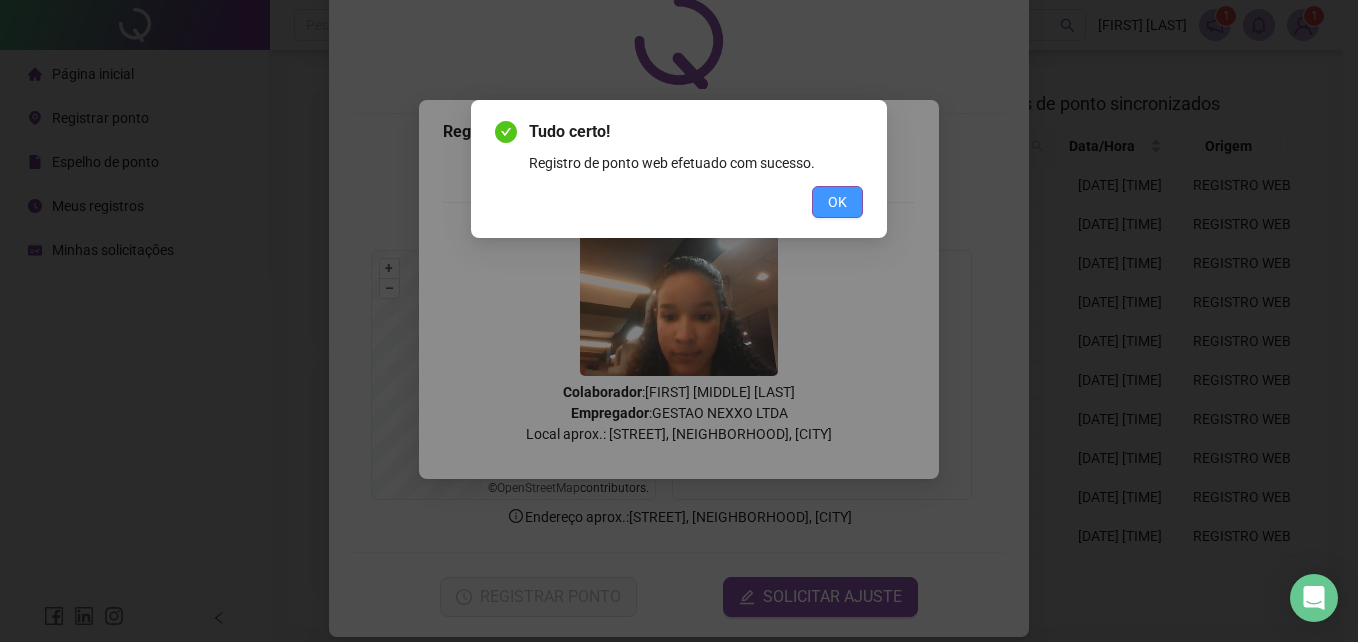 click on "OK" at bounding box center (837, 202) 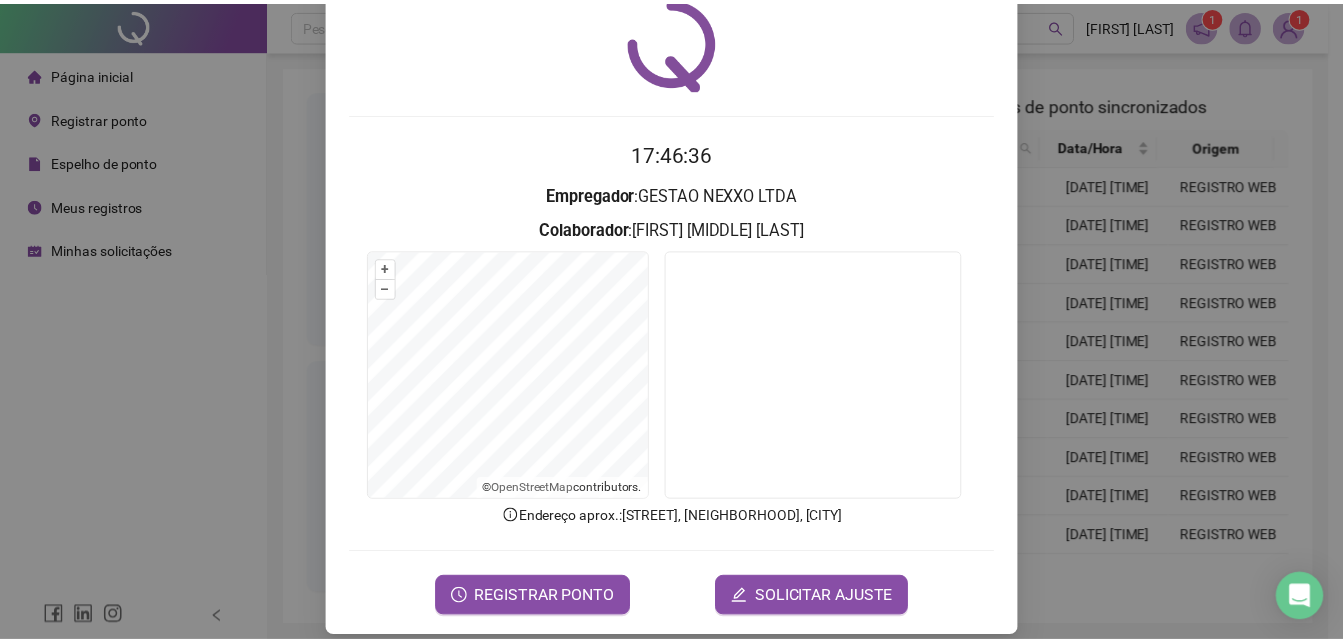 scroll, scrollTop: 0, scrollLeft: 0, axis: both 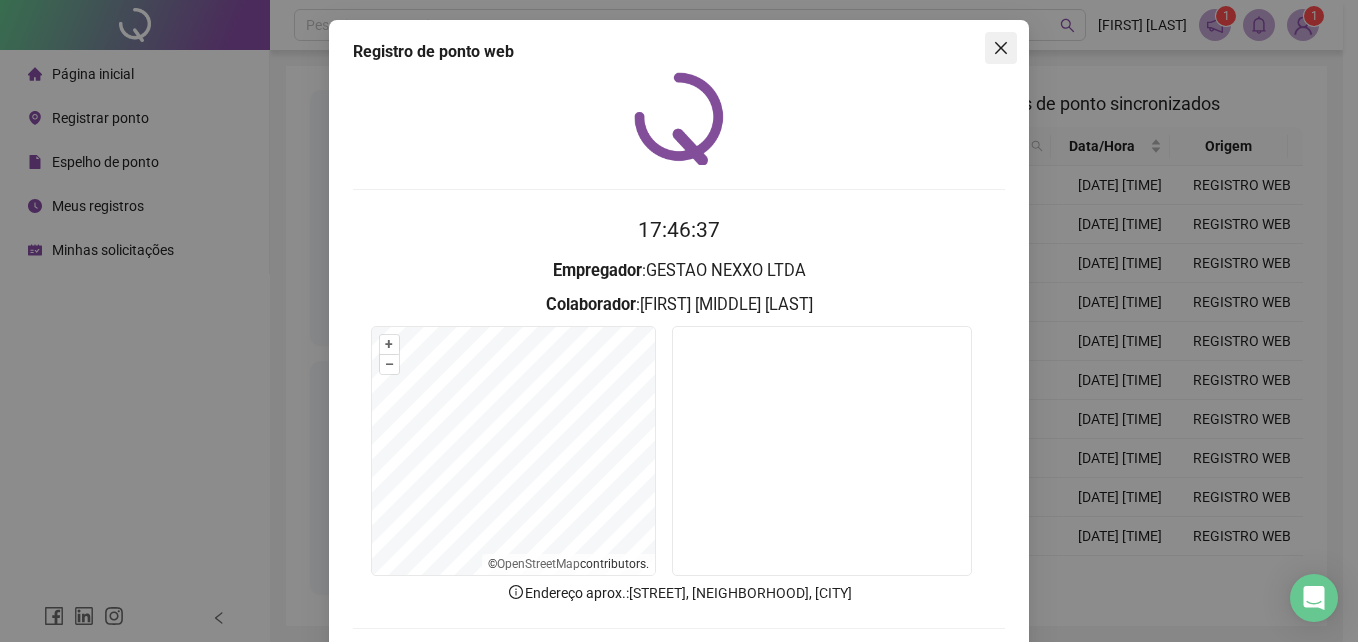 click at bounding box center (1001, 48) 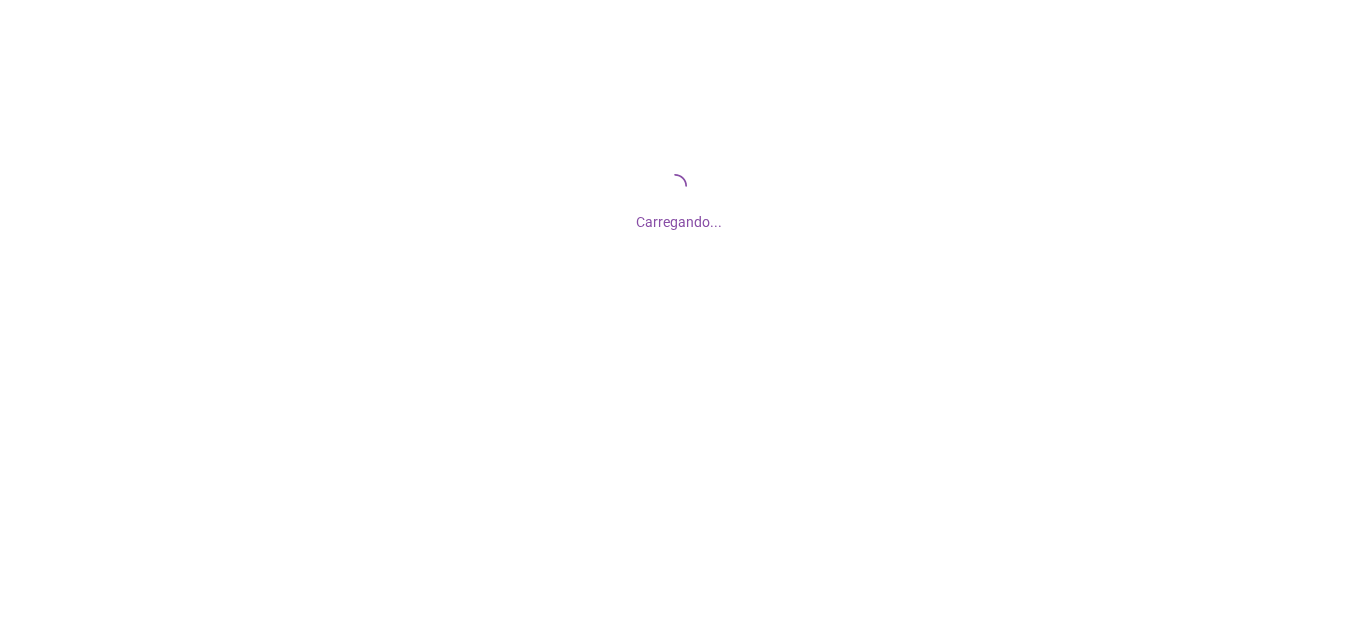 scroll, scrollTop: 0, scrollLeft: 0, axis: both 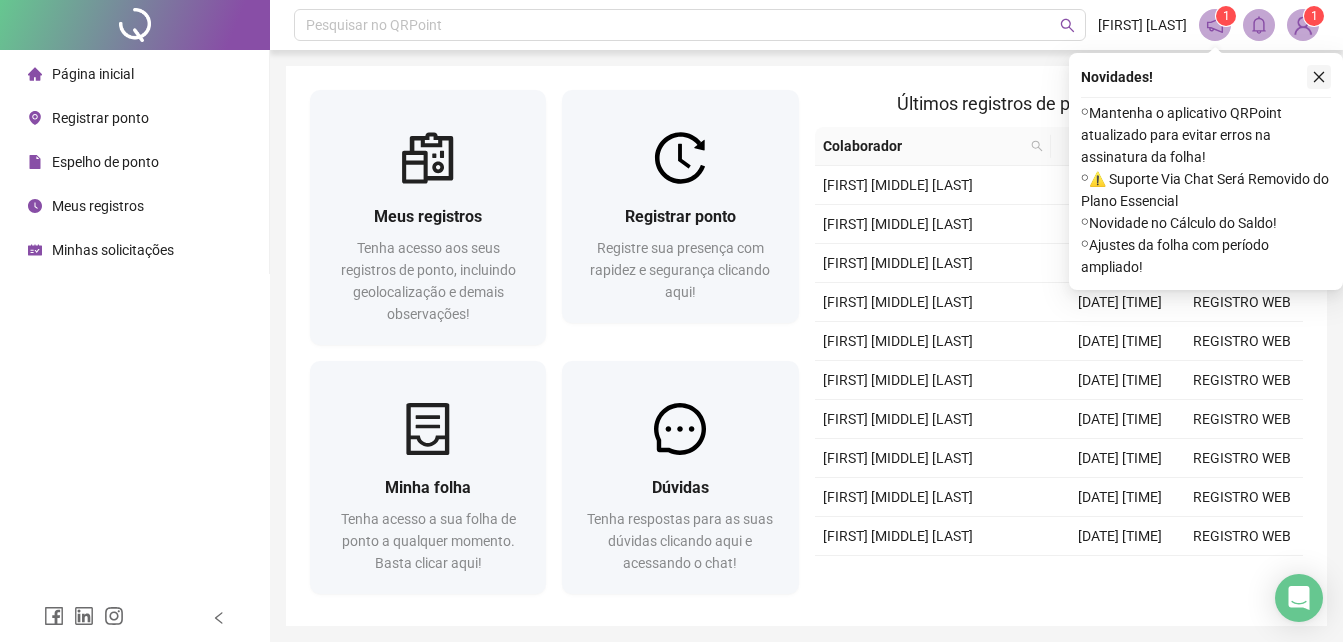 click at bounding box center (1319, 77) 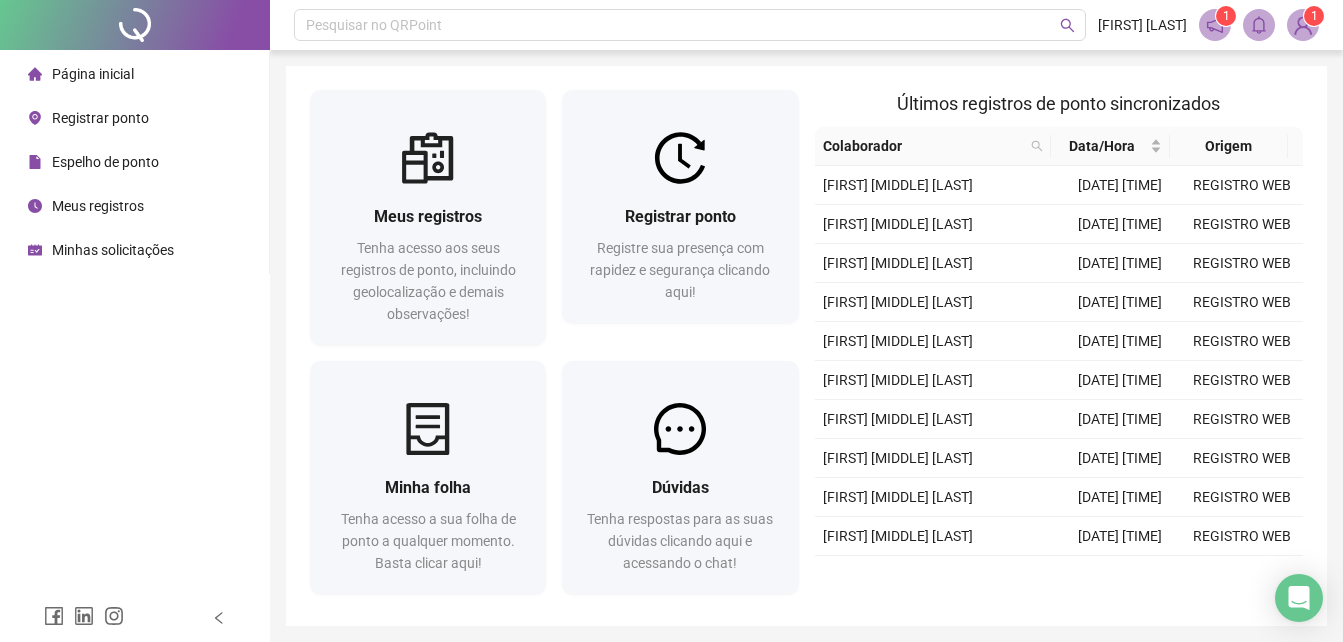 click on "Minhas solicitações" at bounding box center [113, 250] 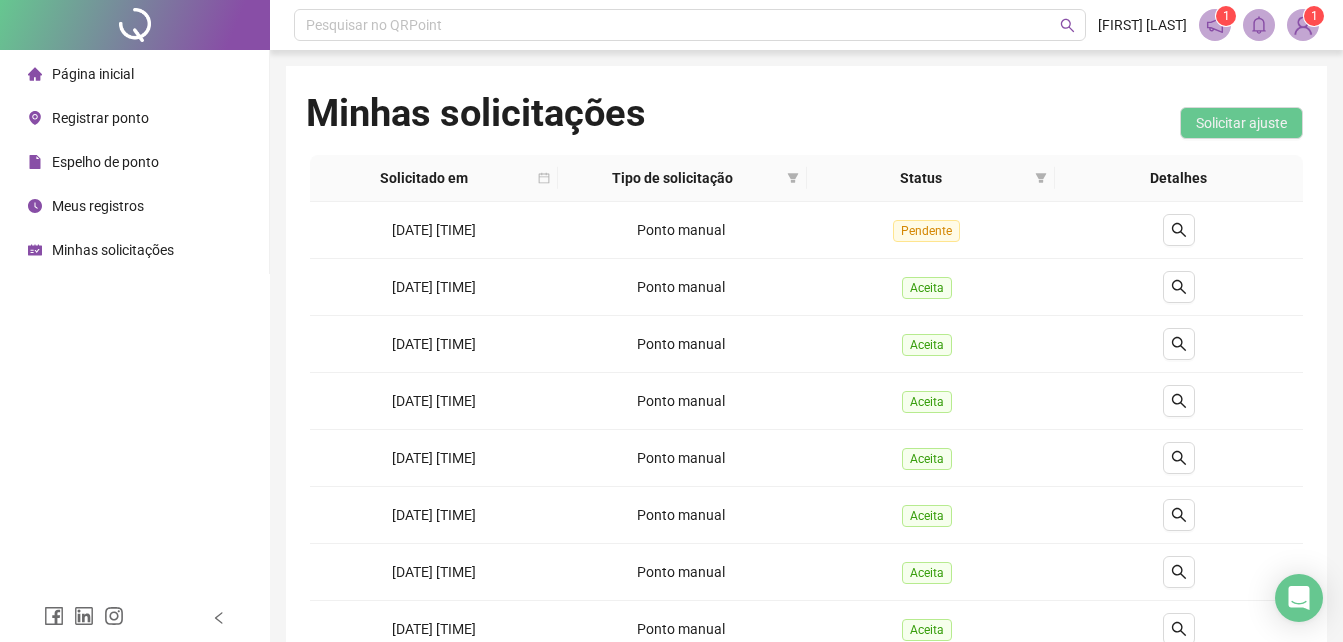 click on "Espelho de ponto" at bounding box center [105, 162] 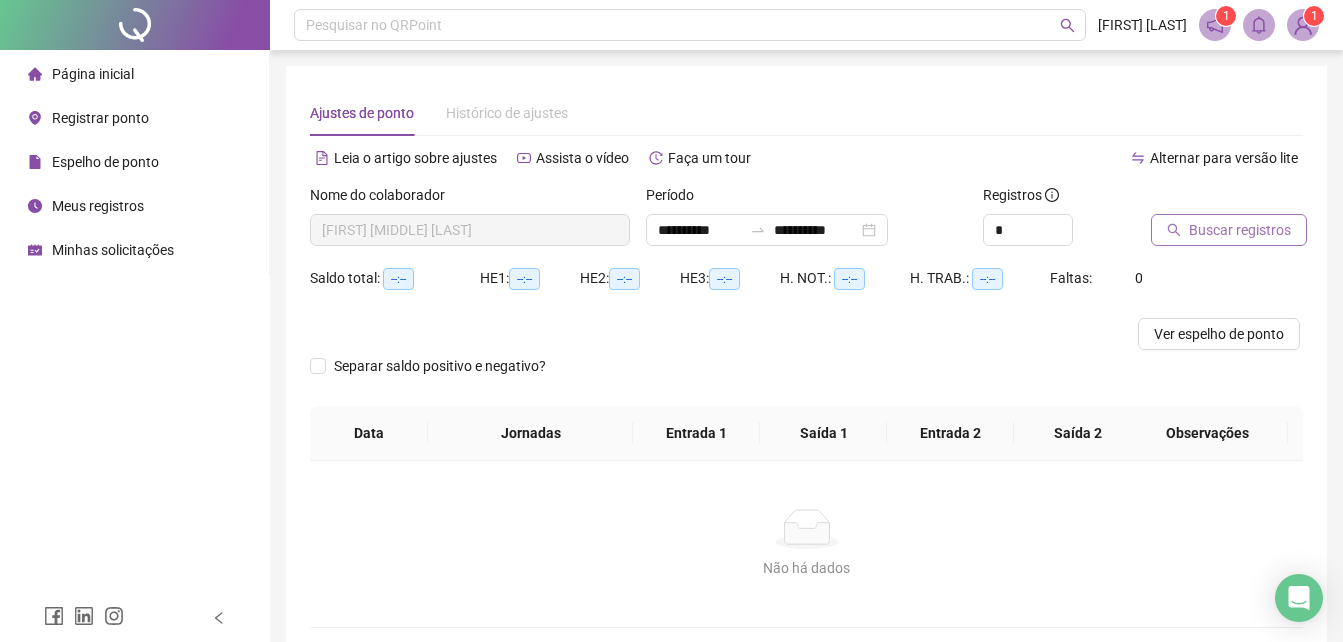 click on "Buscar registros" at bounding box center [1240, 230] 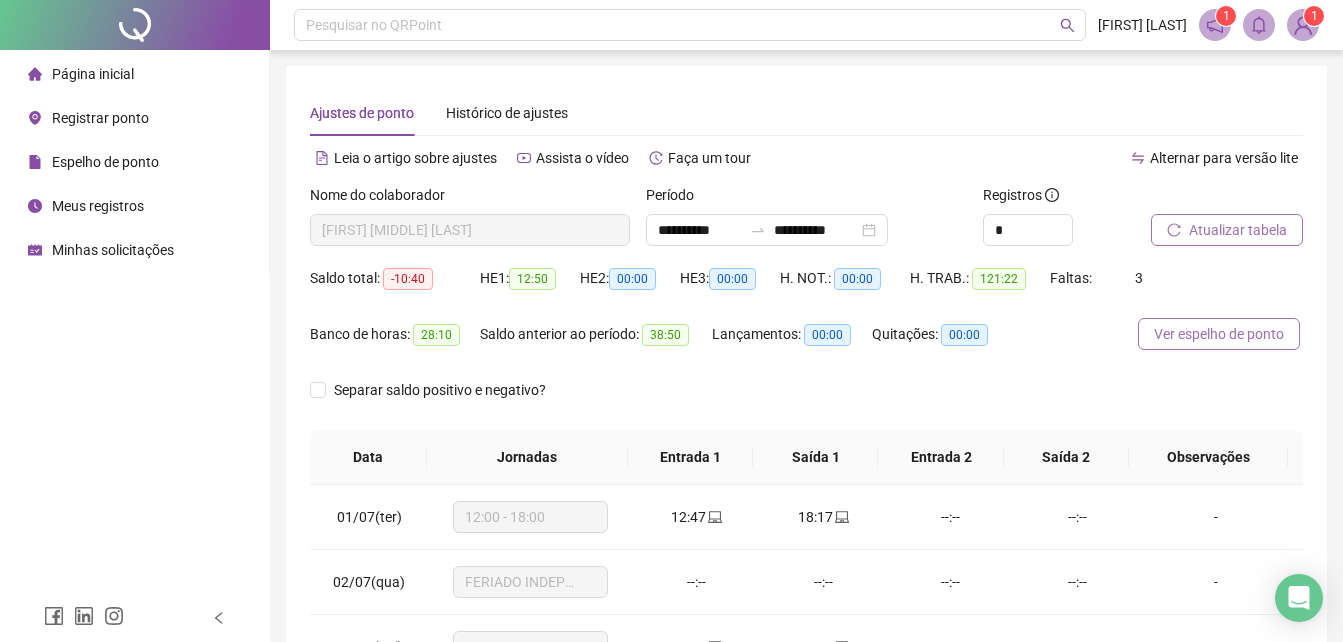 click on "Ver espelho de ponto" at bounding box center (1219, 334) 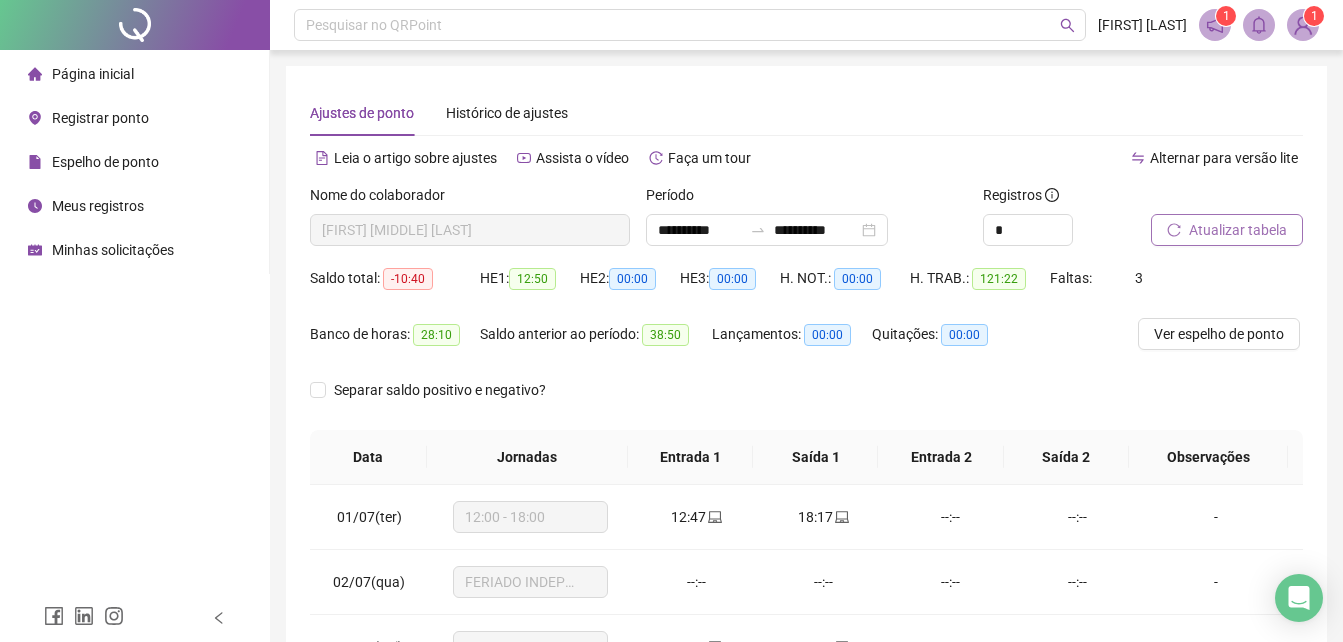 click on "Registrar ponto" at bounding box center (100, 118) 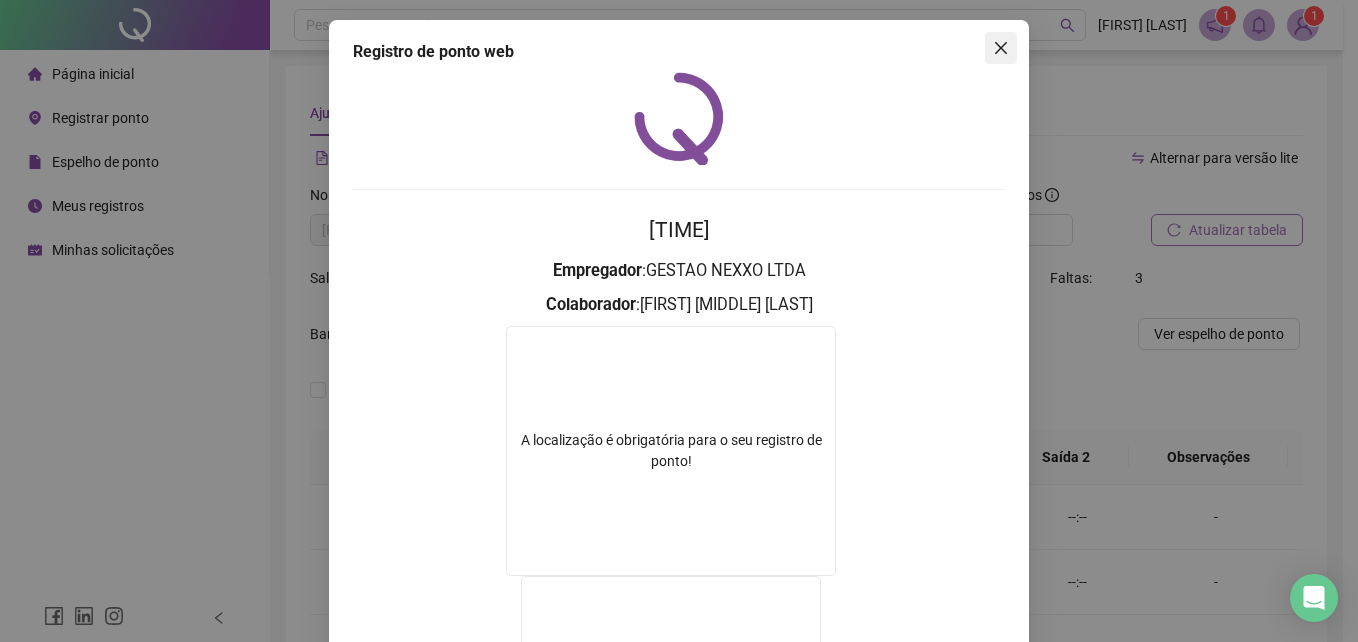 click at bounding box center [1001, 48] 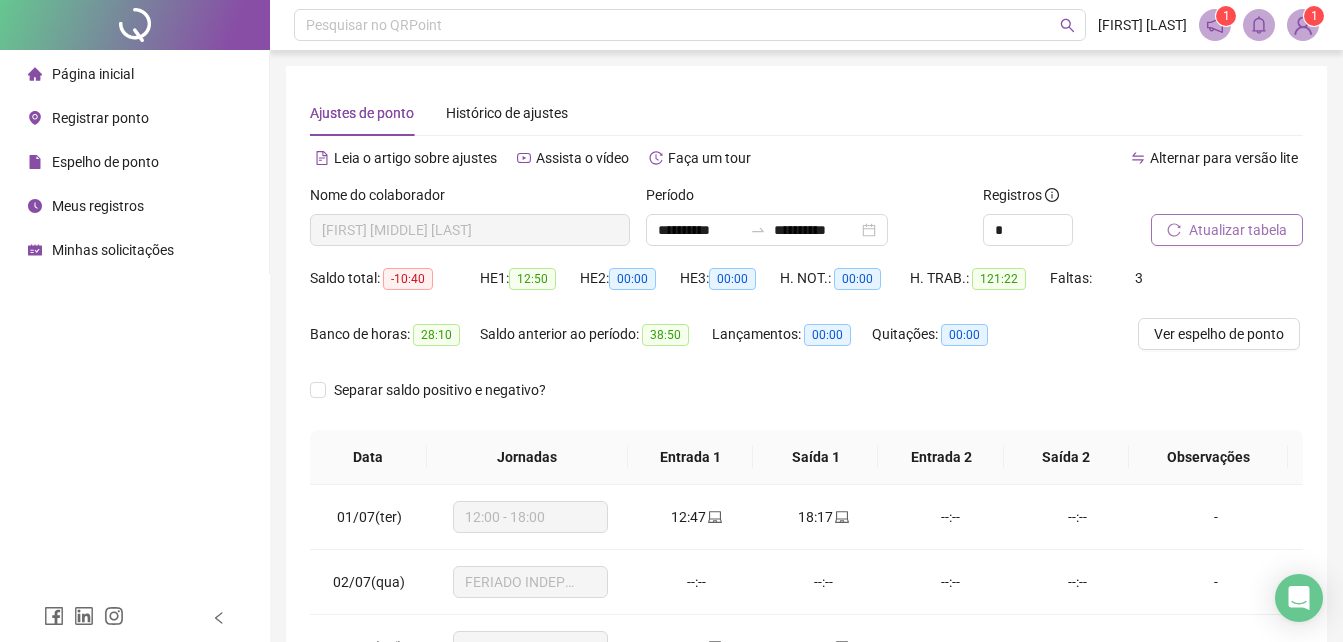 click on "Registrar ponto" at bounding box center (100, 118) 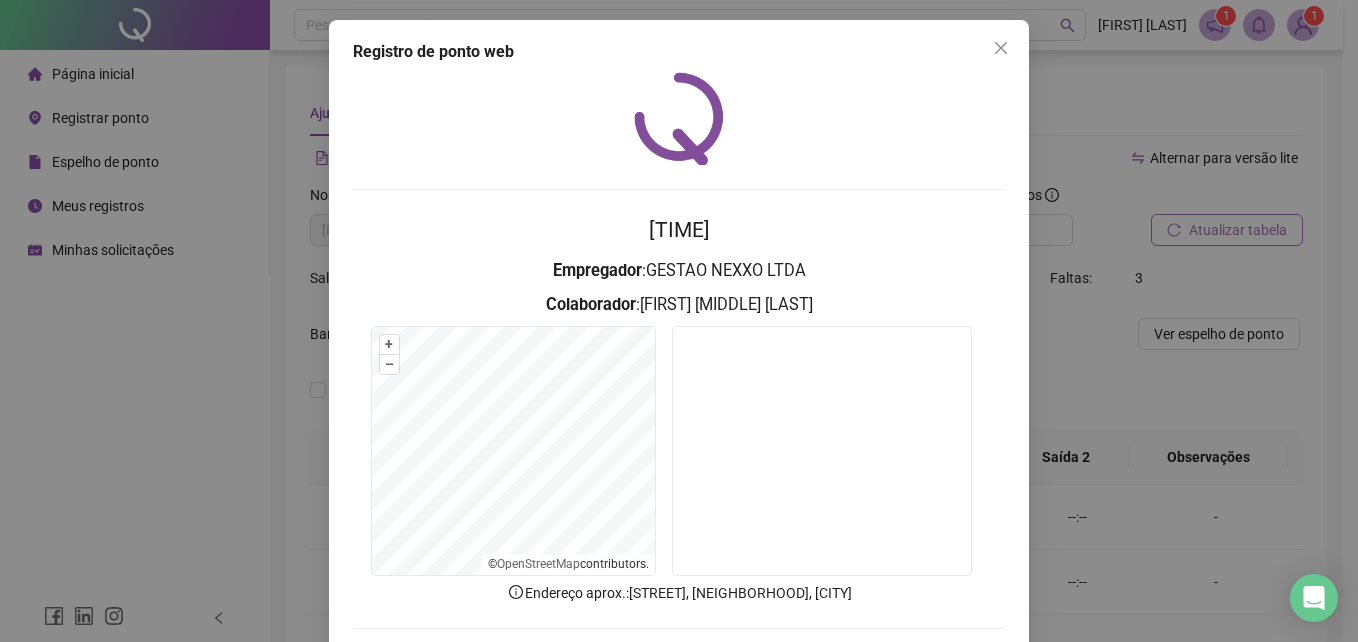 scroll, scrollTop: 95, scrollLeft: 0, axis: vertical 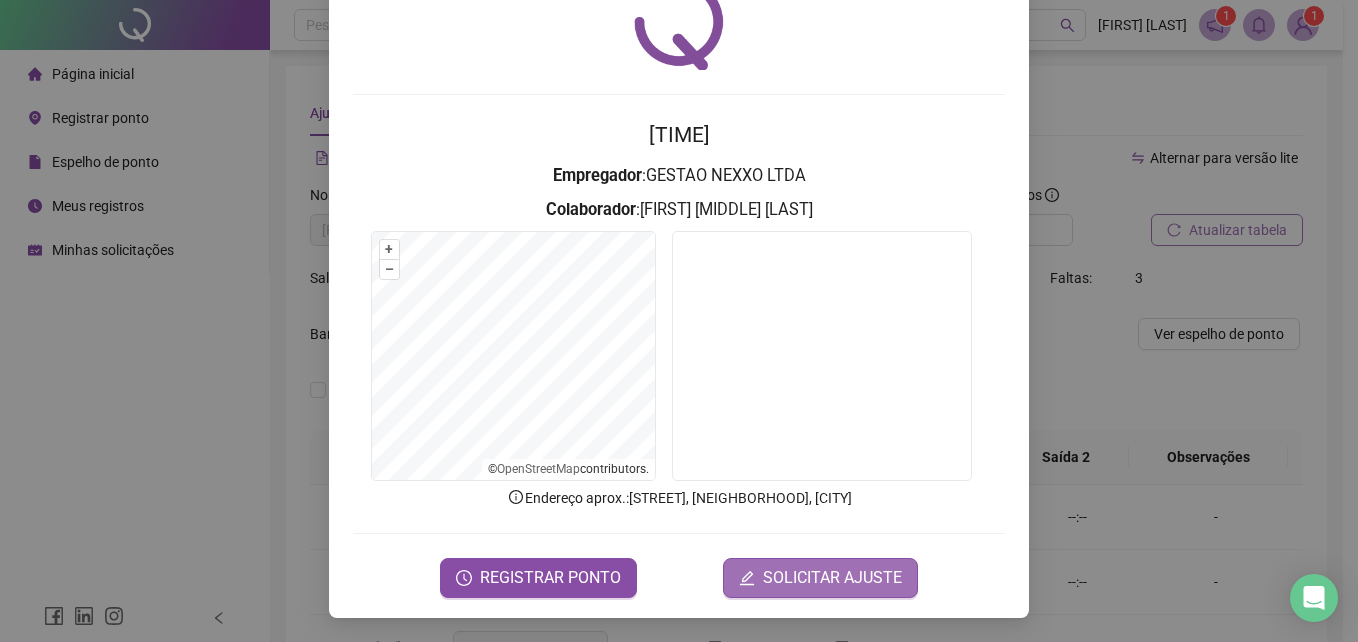 click on "SOLICITAR AJUSTE" at bounding box center (832, 578) 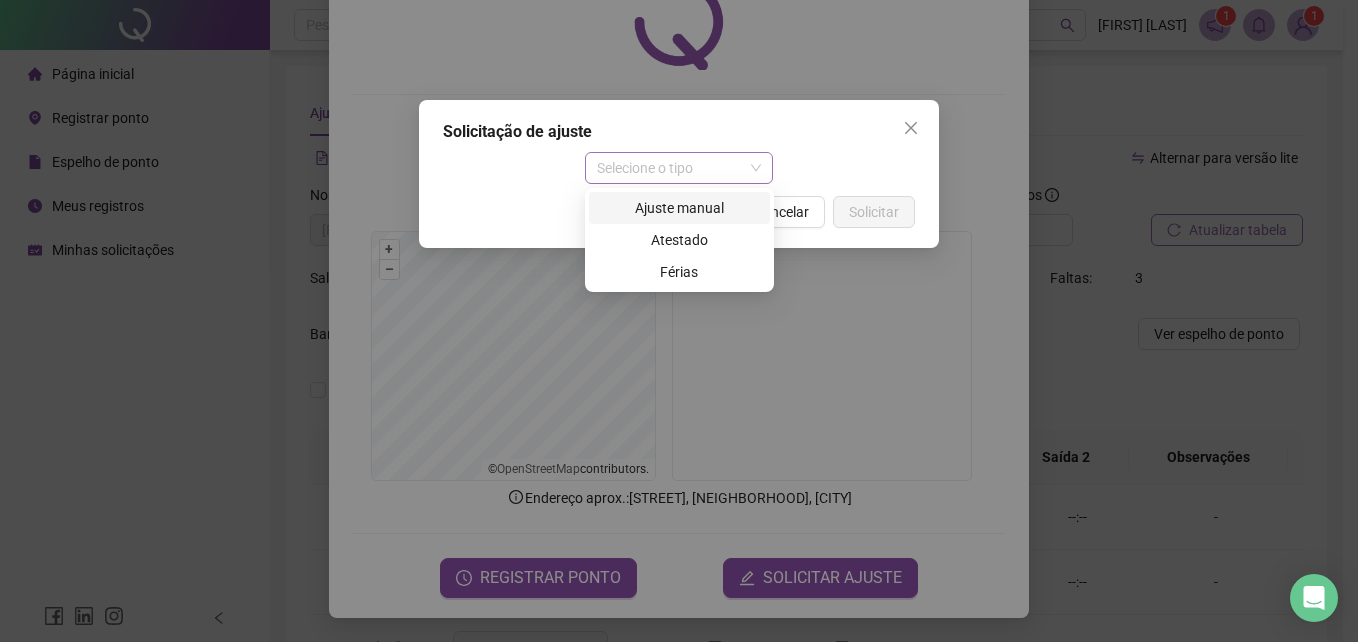 click on "Selecione o tipo" at bounding box center [679, 168] 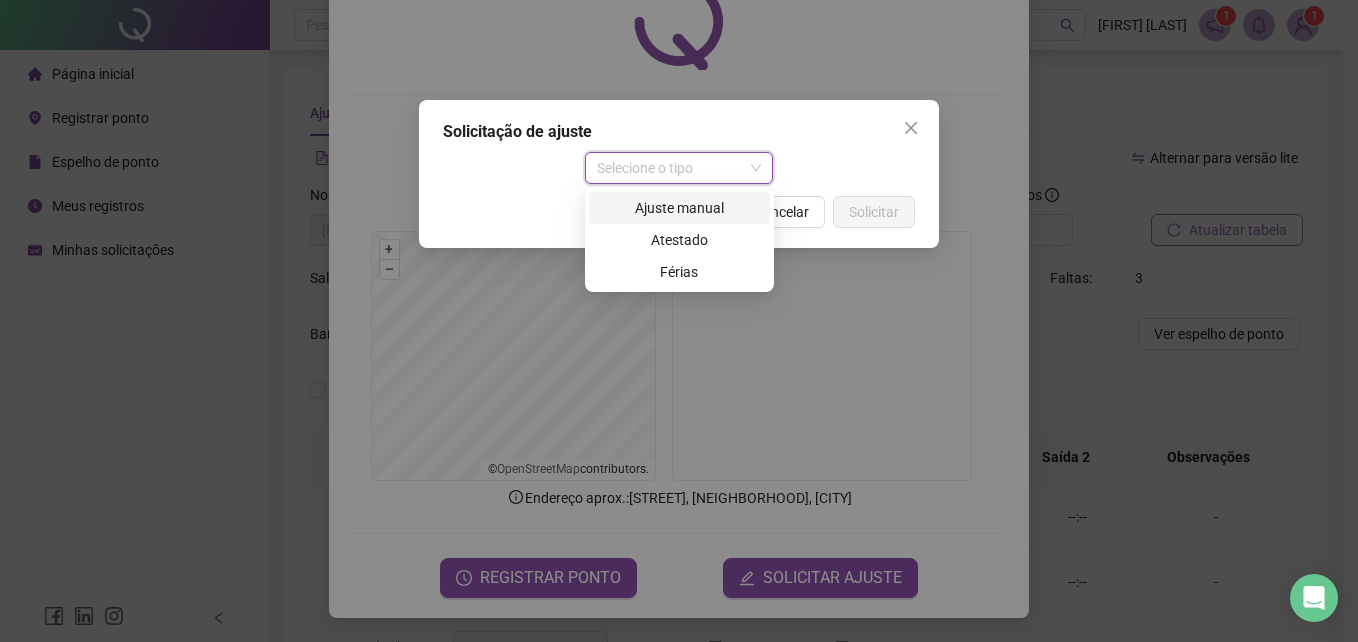 click on "Ajuste manual" at bounding box center (679, 208) 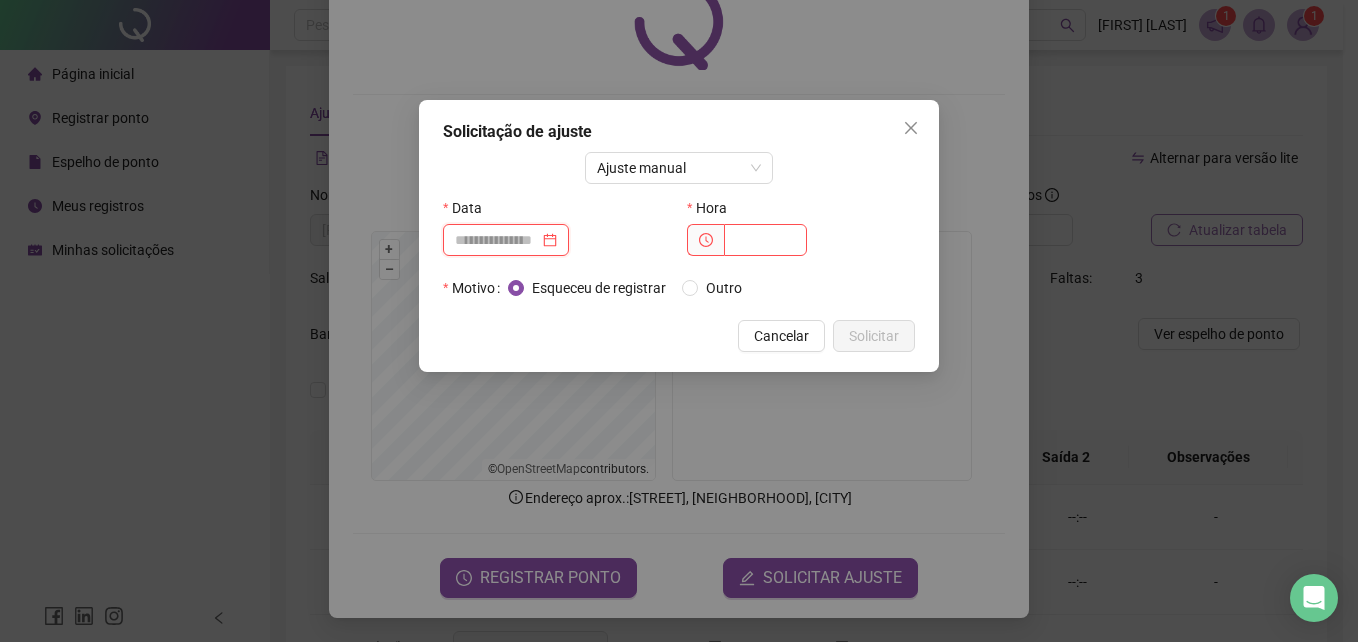 click at bounding box center [497, 240] 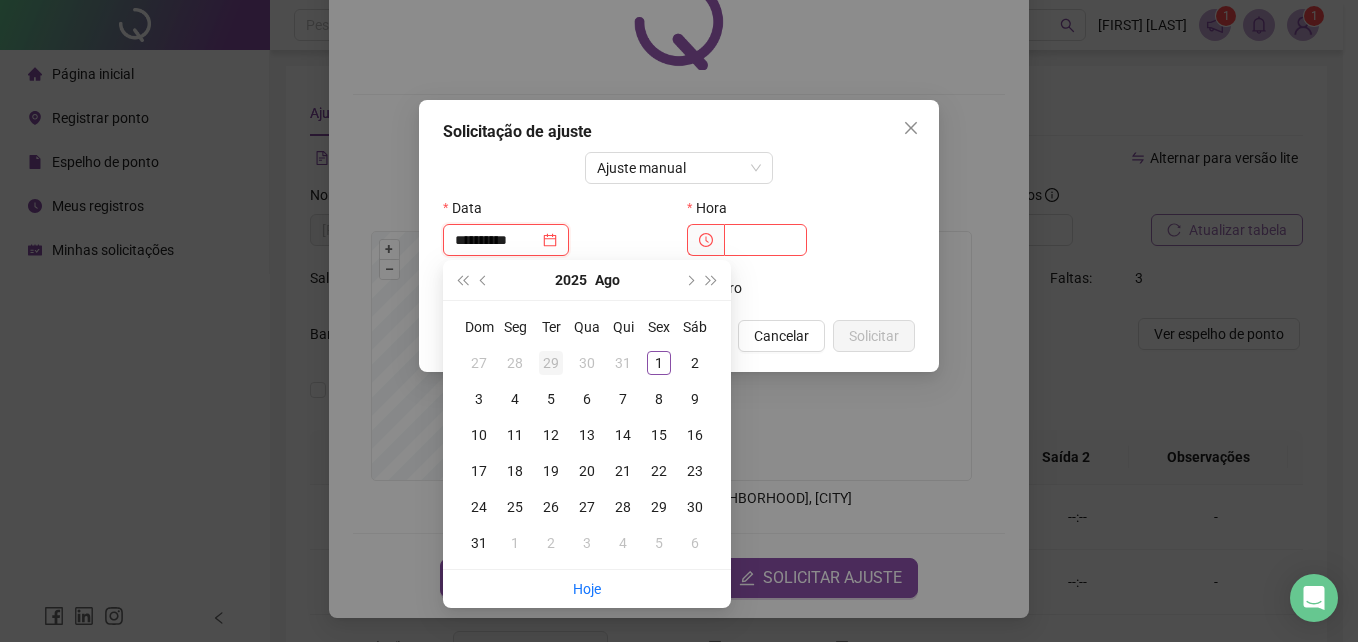 type on "**********" 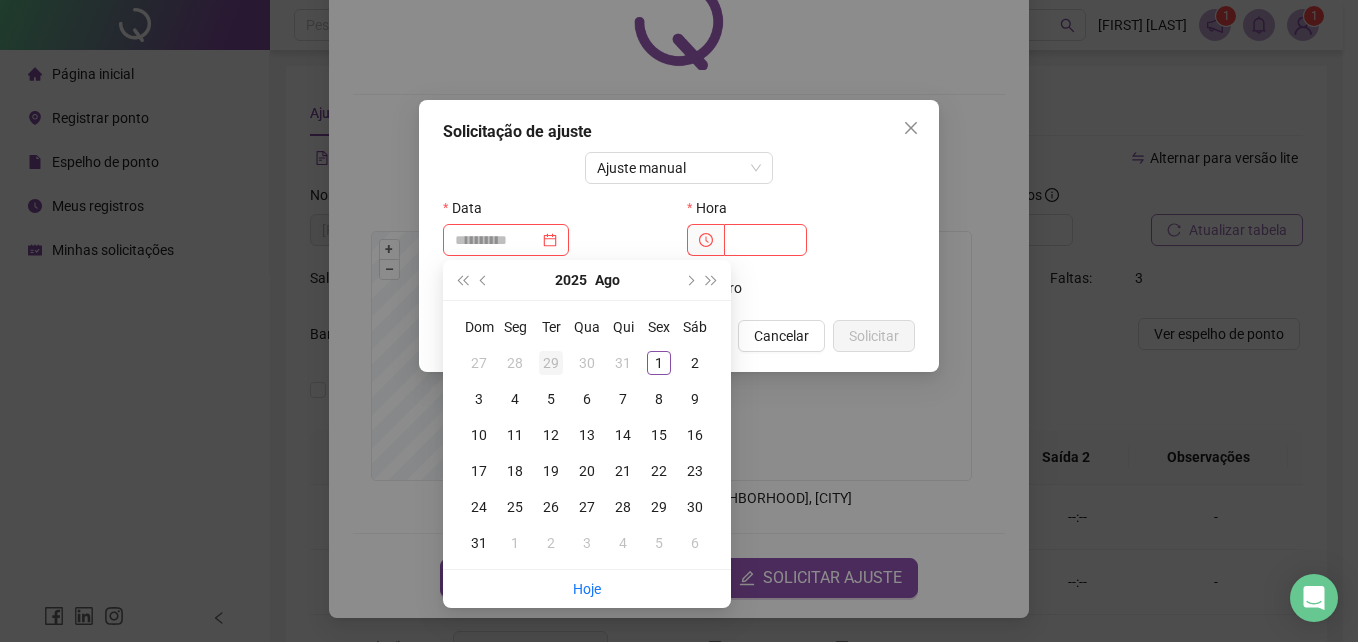 click on "29" at bounding box center (551, 363) 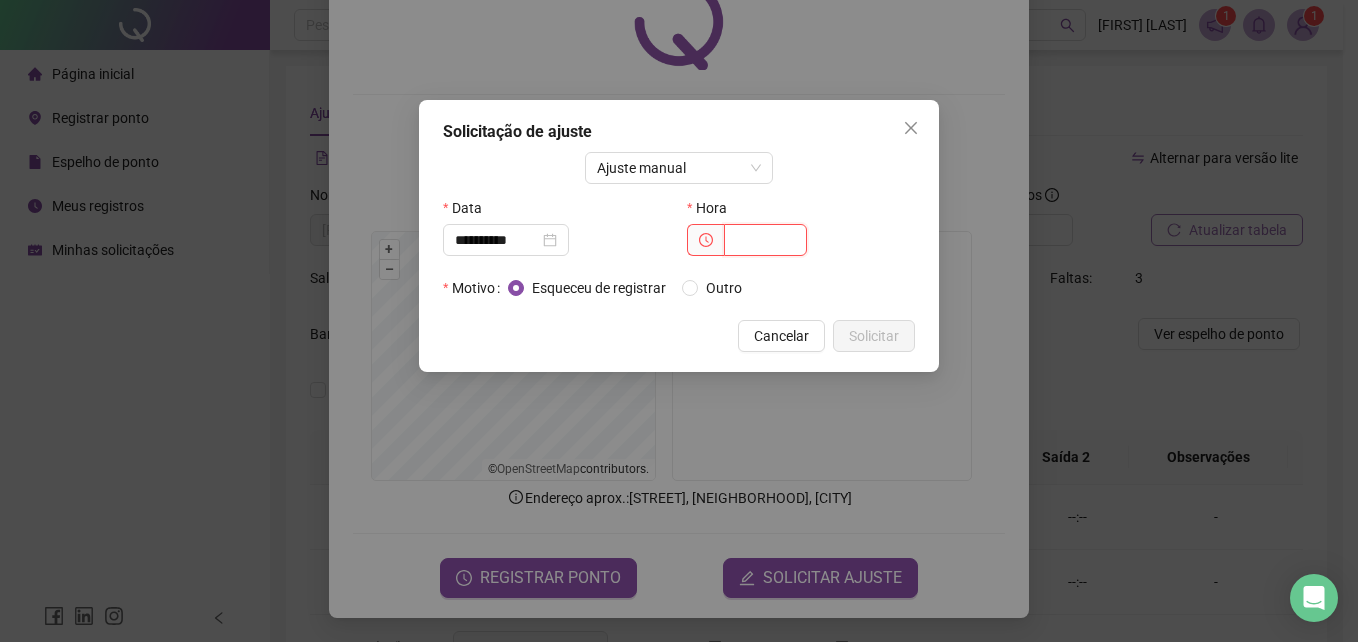click at bounding box center (765, 240) 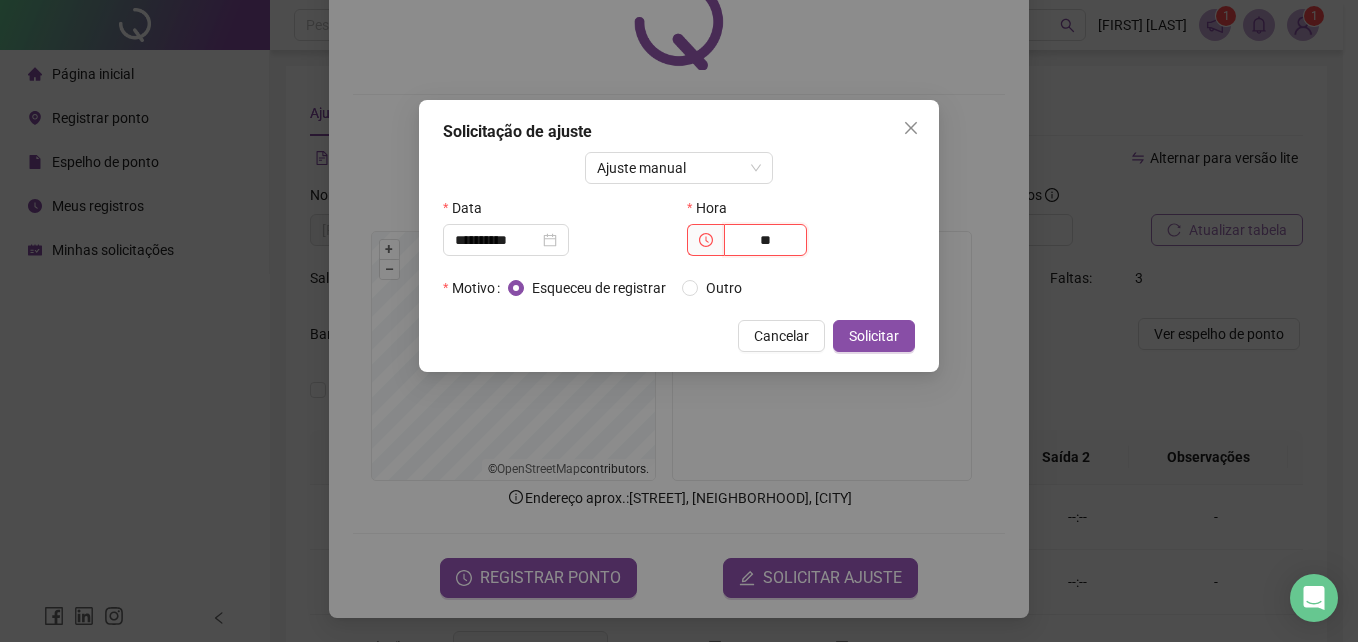 type on "*" 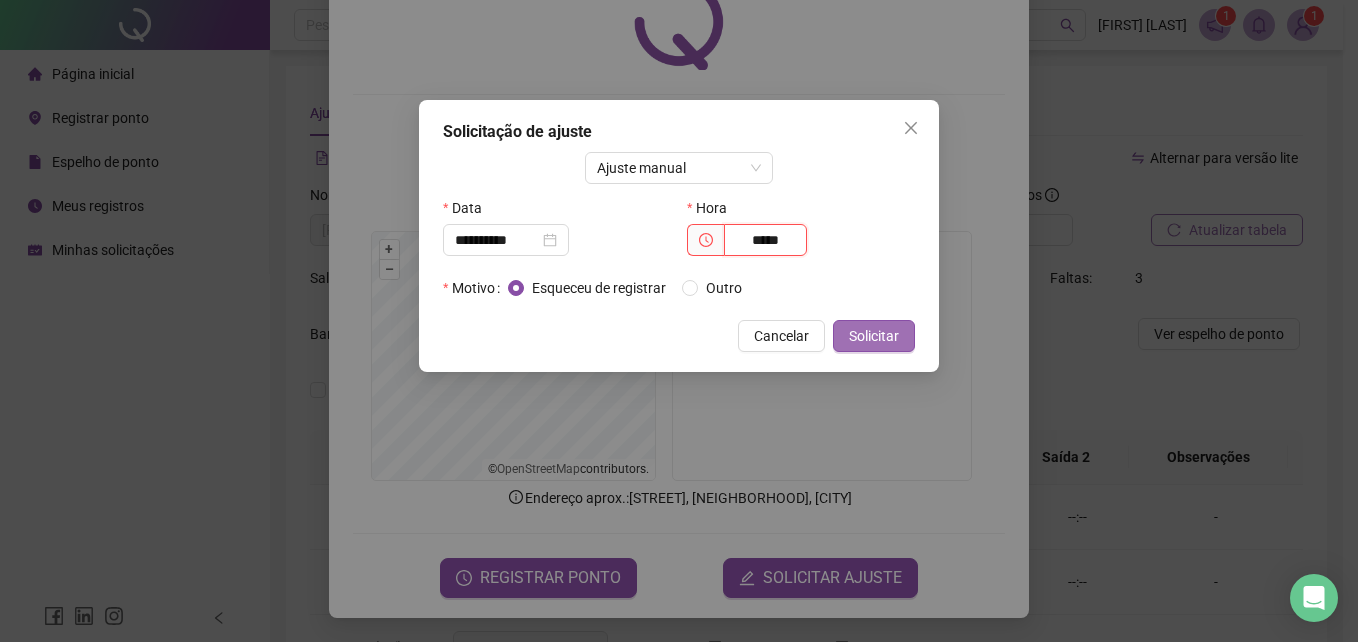 type on "*****" 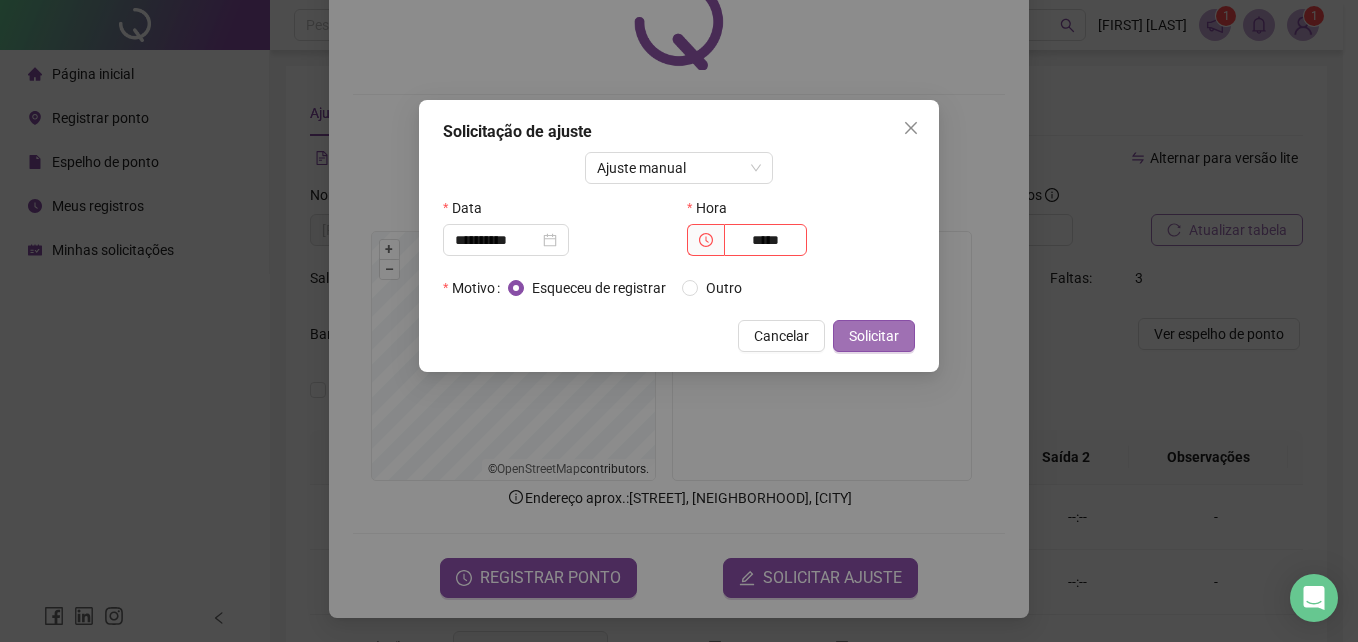 click on "Solicitar" at bounding box center (874, 336) 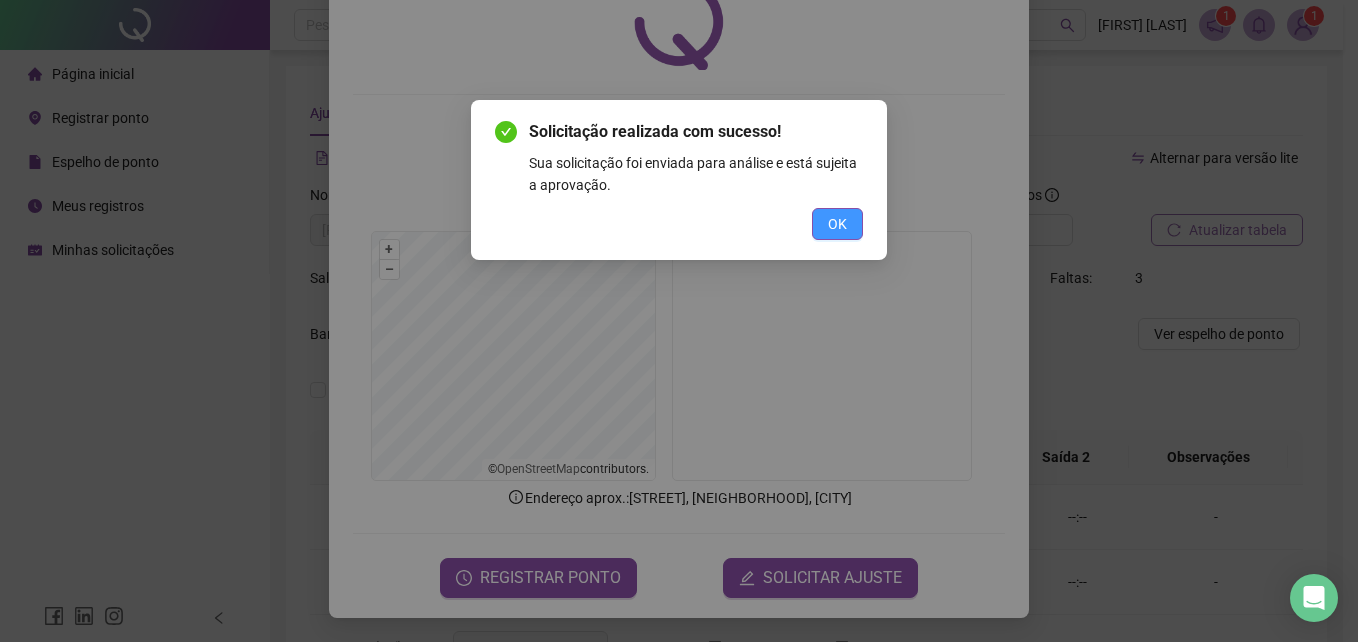 click on "OK" at bounding box center [837, 224] 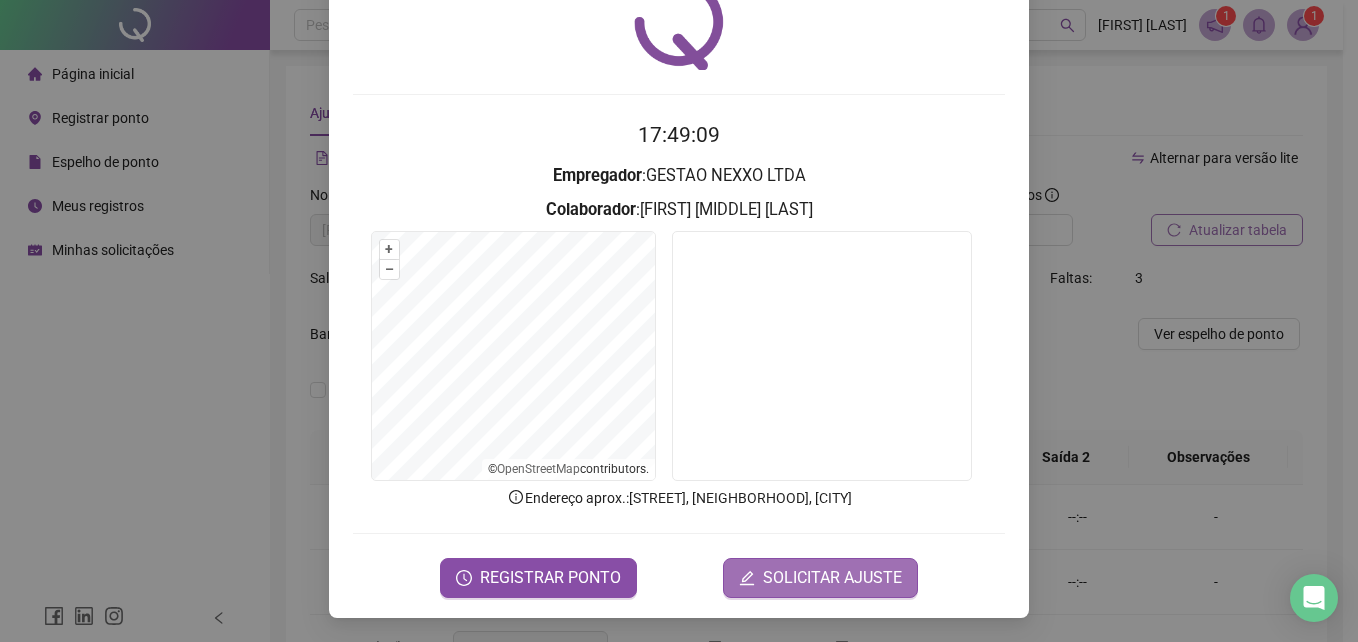 click on "SOLICITAR AJUSTE" at bounding box center [832, 578] 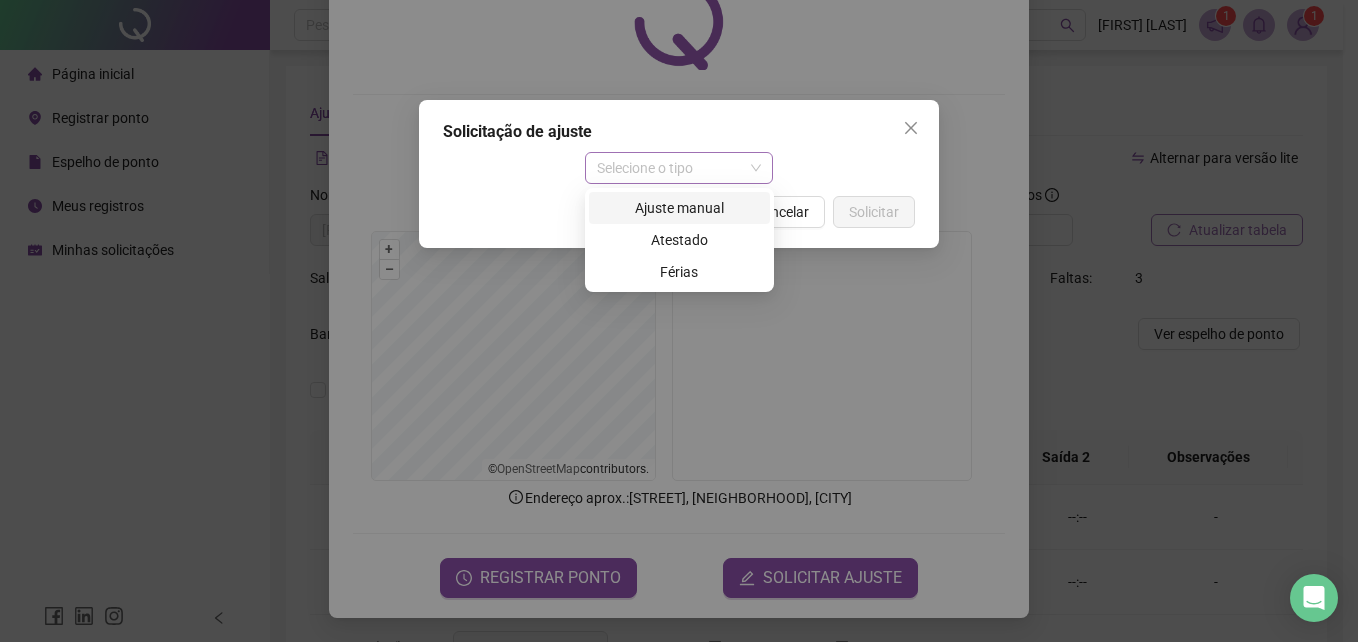 click on "Selecione o tipo" at bounding box center (679, 168) 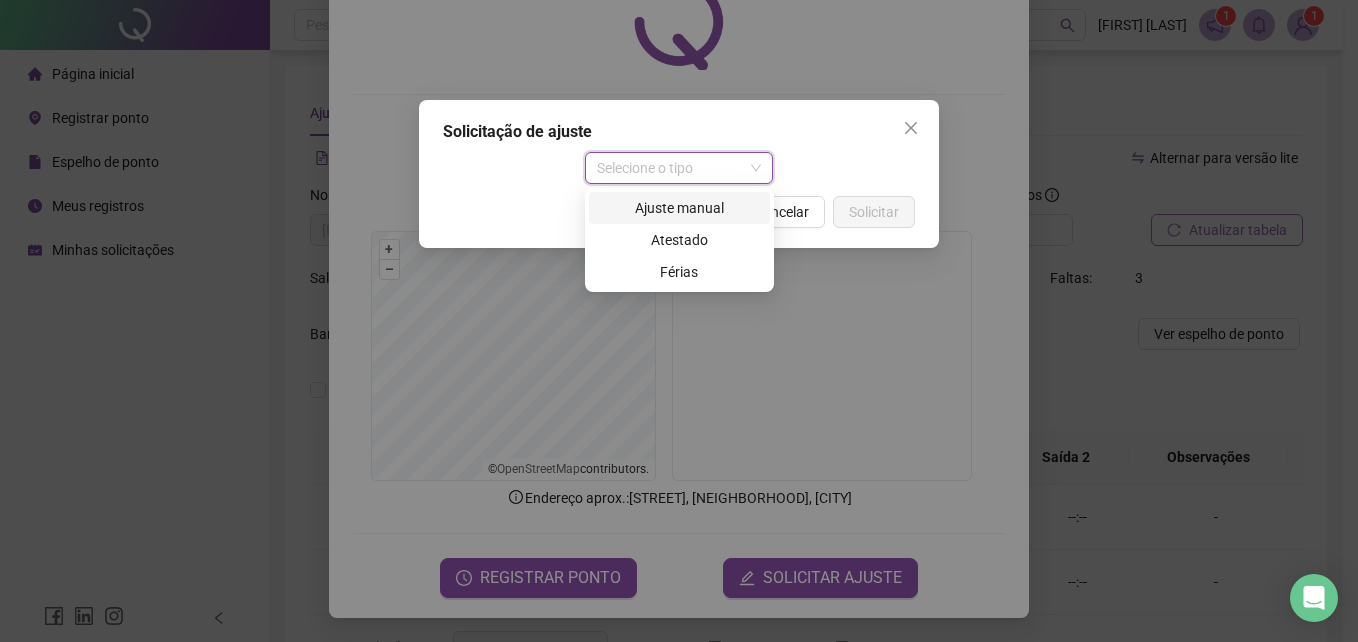 click on "Ajuste manual" at bounding box center [679, 208] 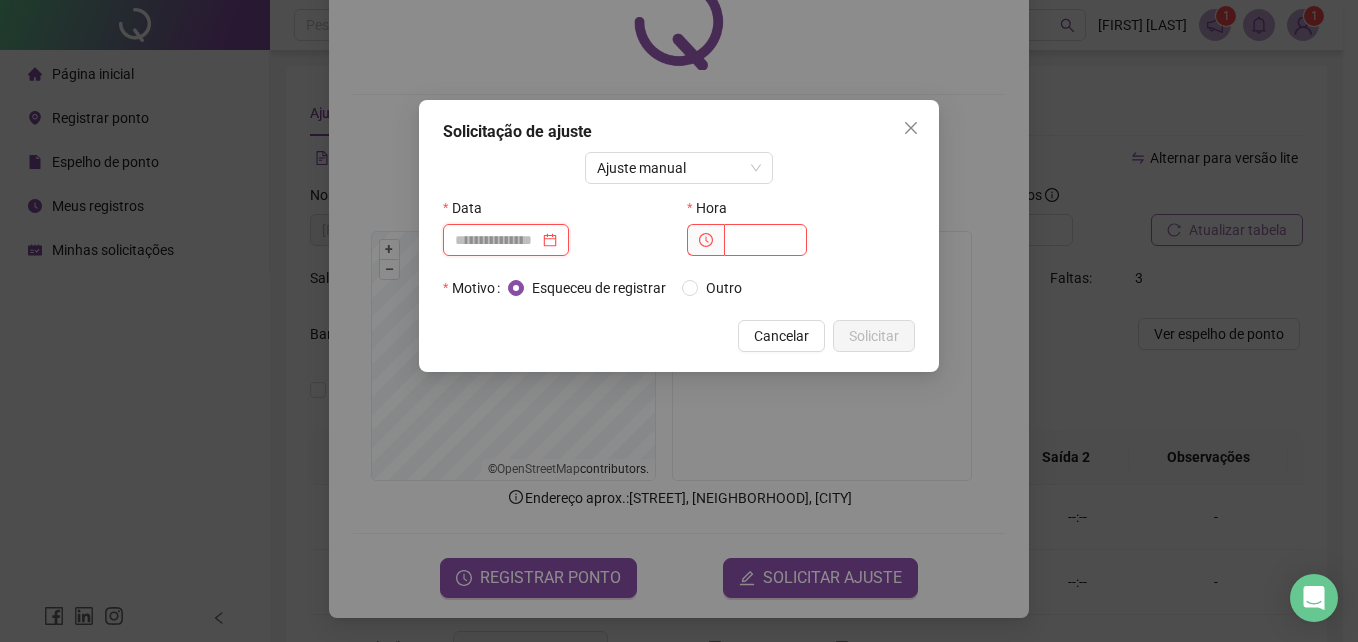 click at bounding box center (497, 240) 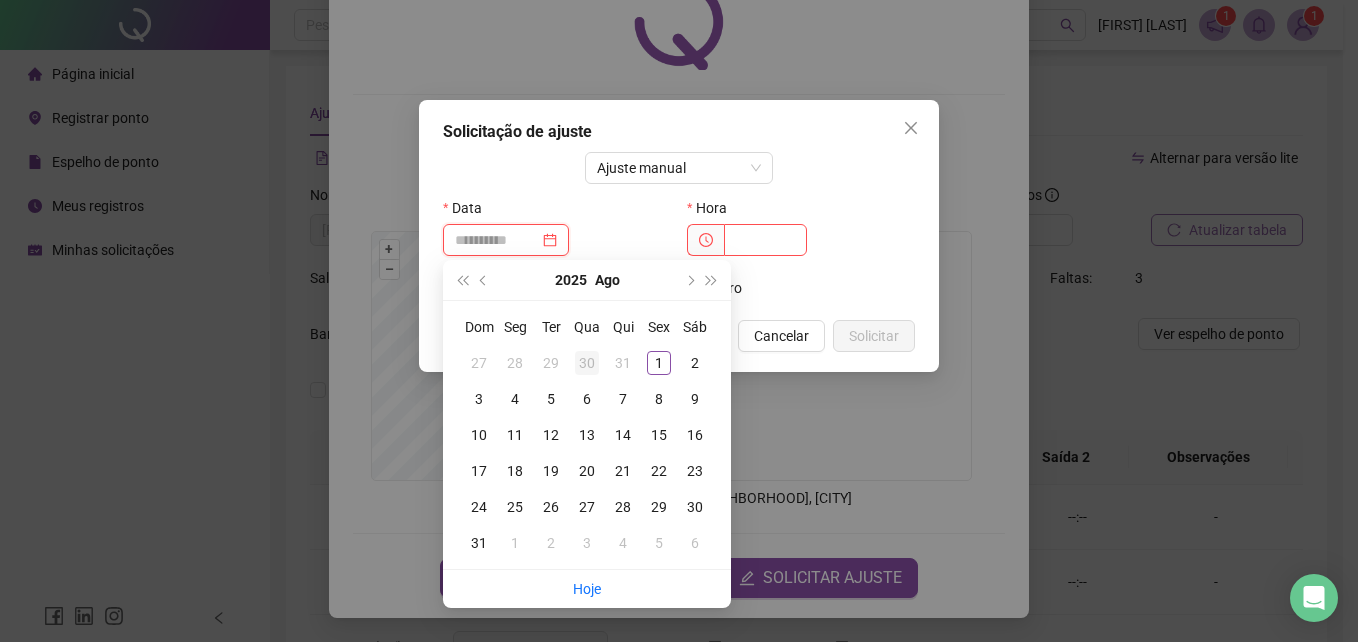 type on "**********" 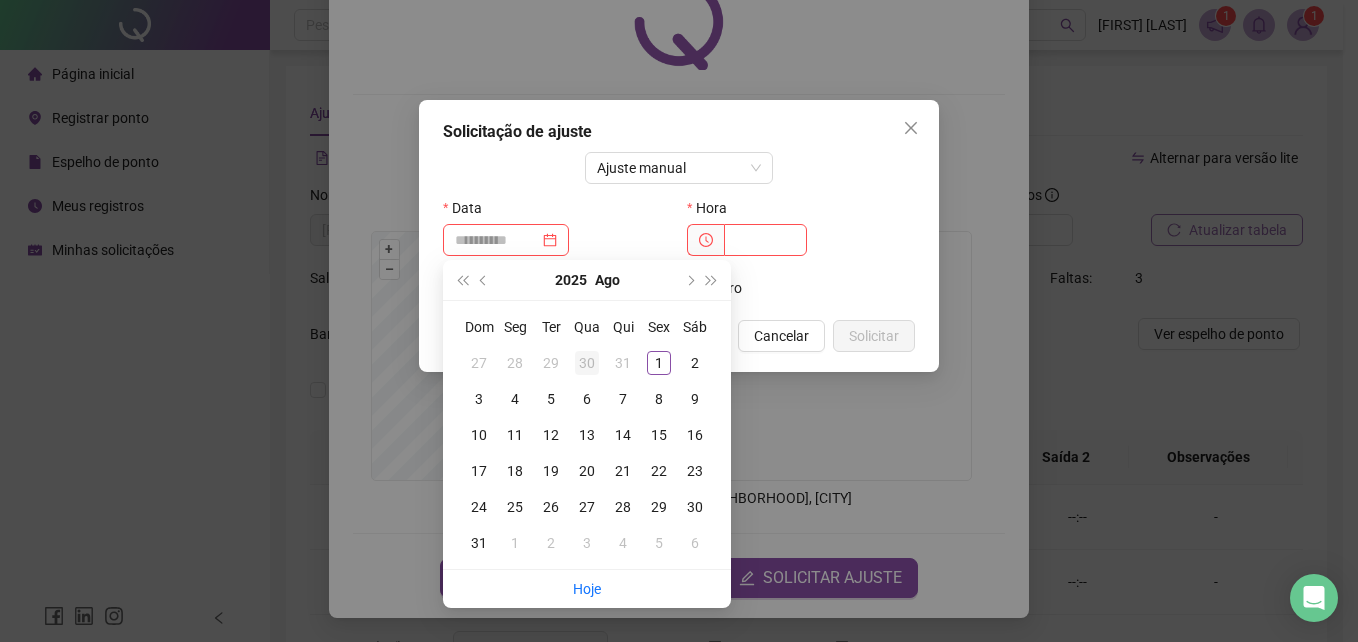 click on "30" at bounding box center [587, 363] 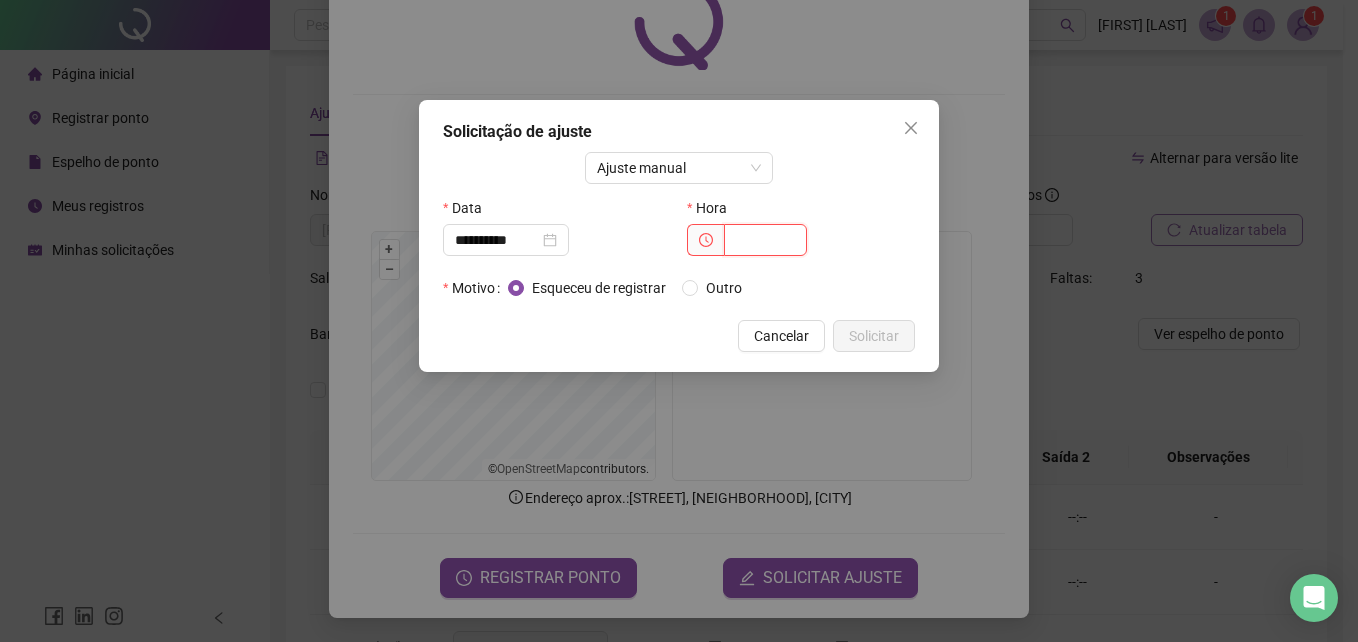 click at bounding box center (765, 240) 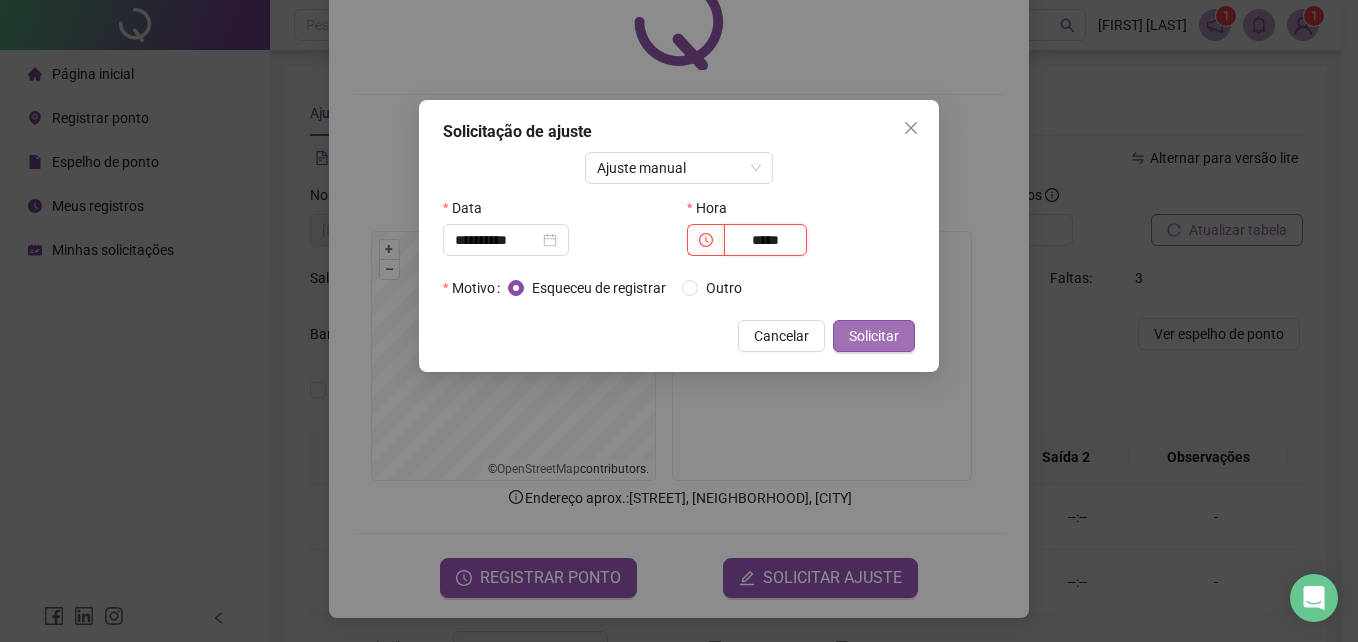 type on "*****" 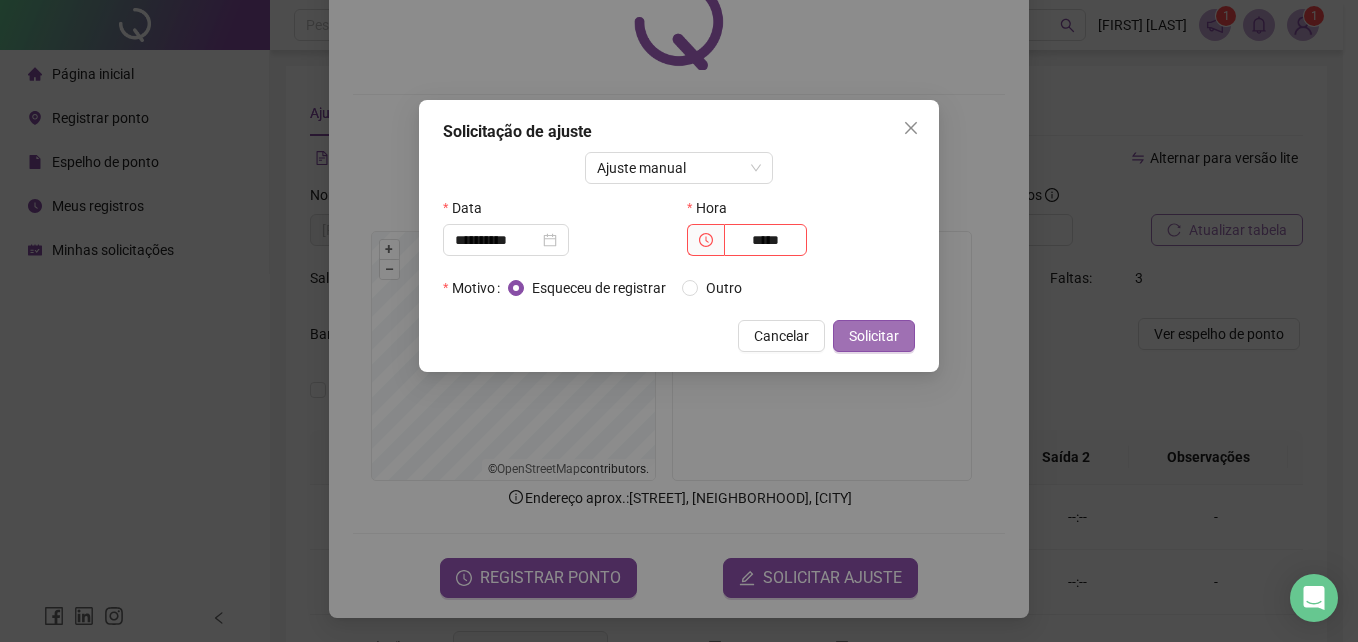 click on "Solicitar" at bounding box center [874, 336] 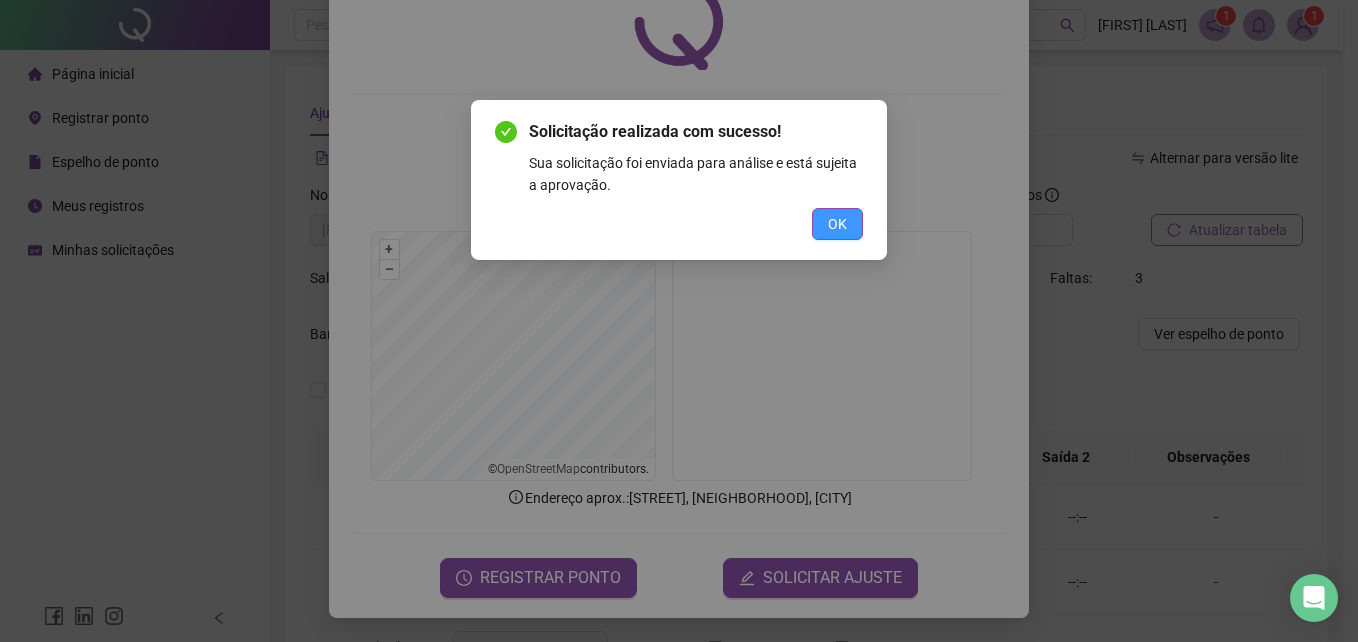 click on "OK" at bounding box center (837, 224) 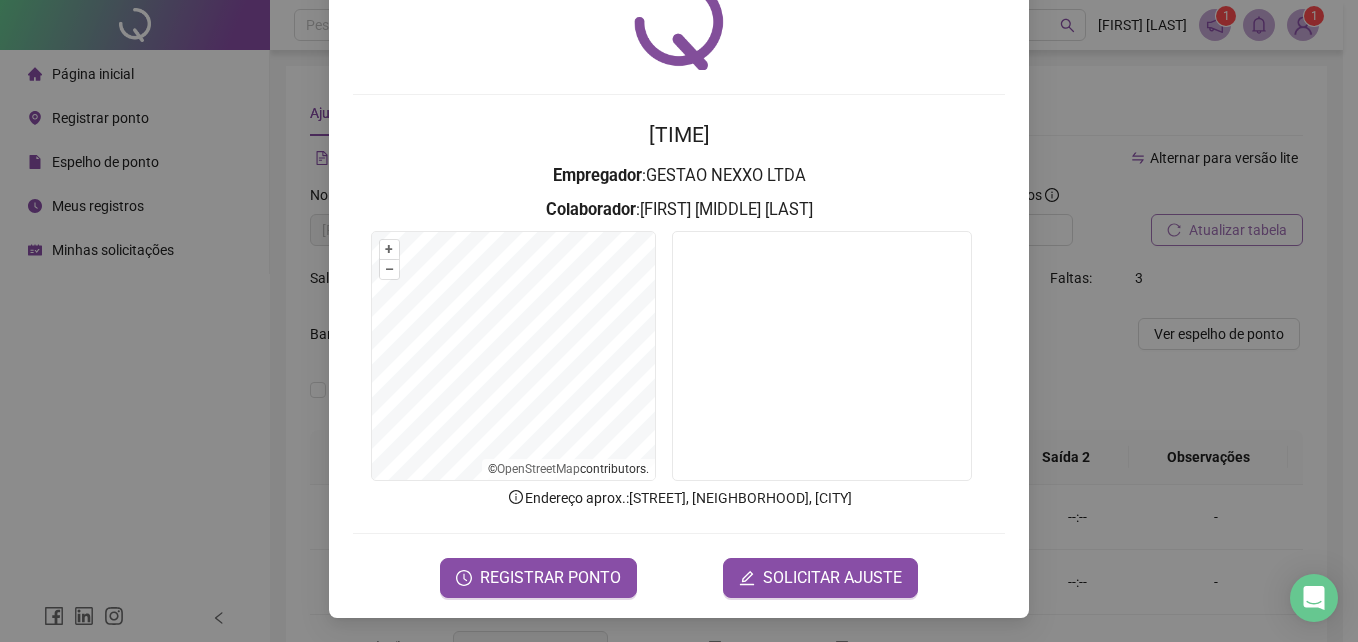 scroll, scrollTop: 6, scrollLeft: 0, axis: vertical 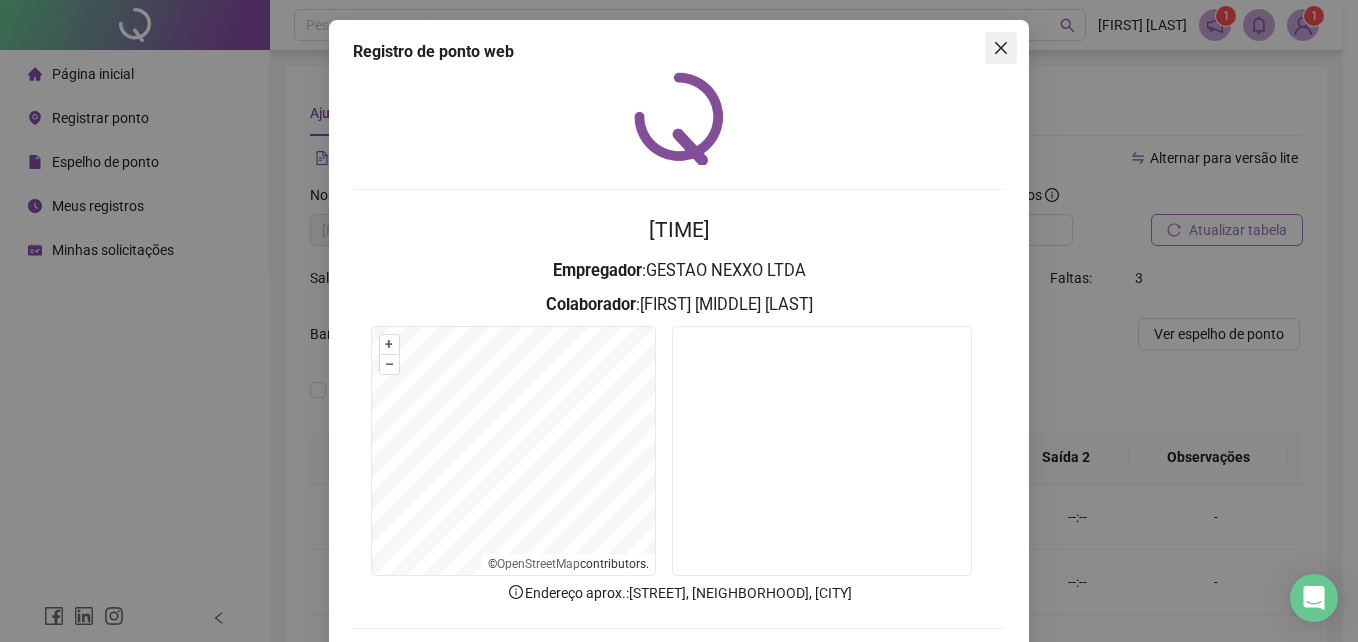 click 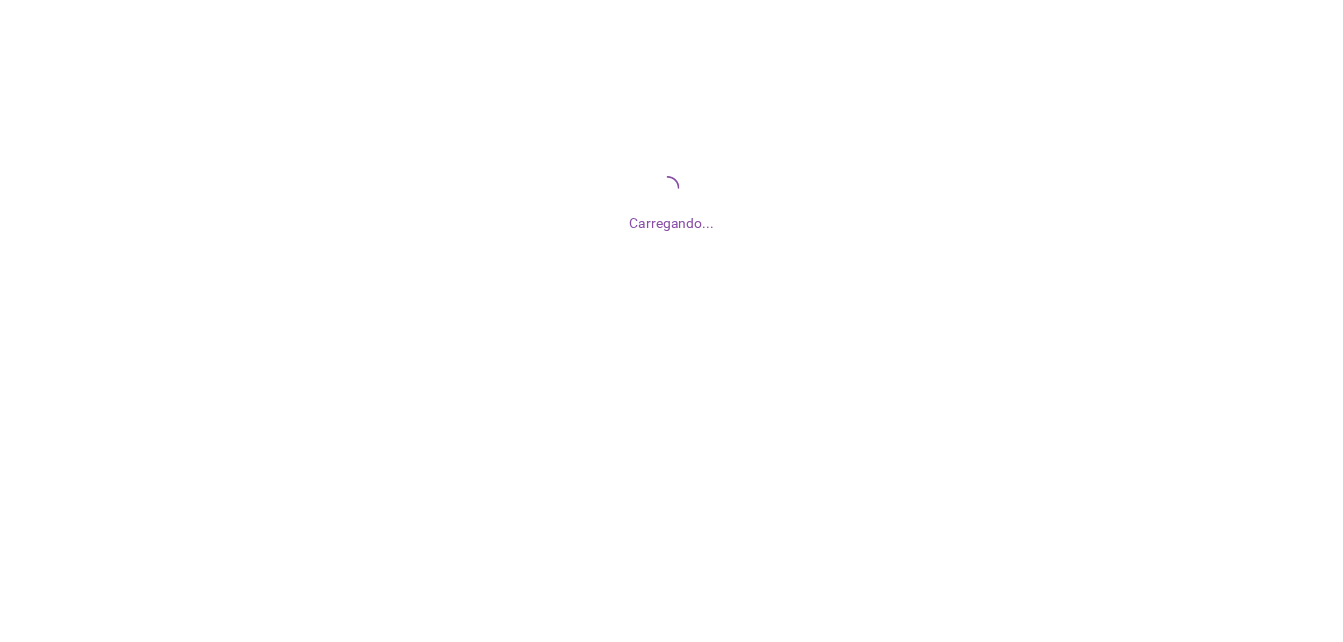 scroll, scrollTop: 0, scrollLeft: 0, axis: both 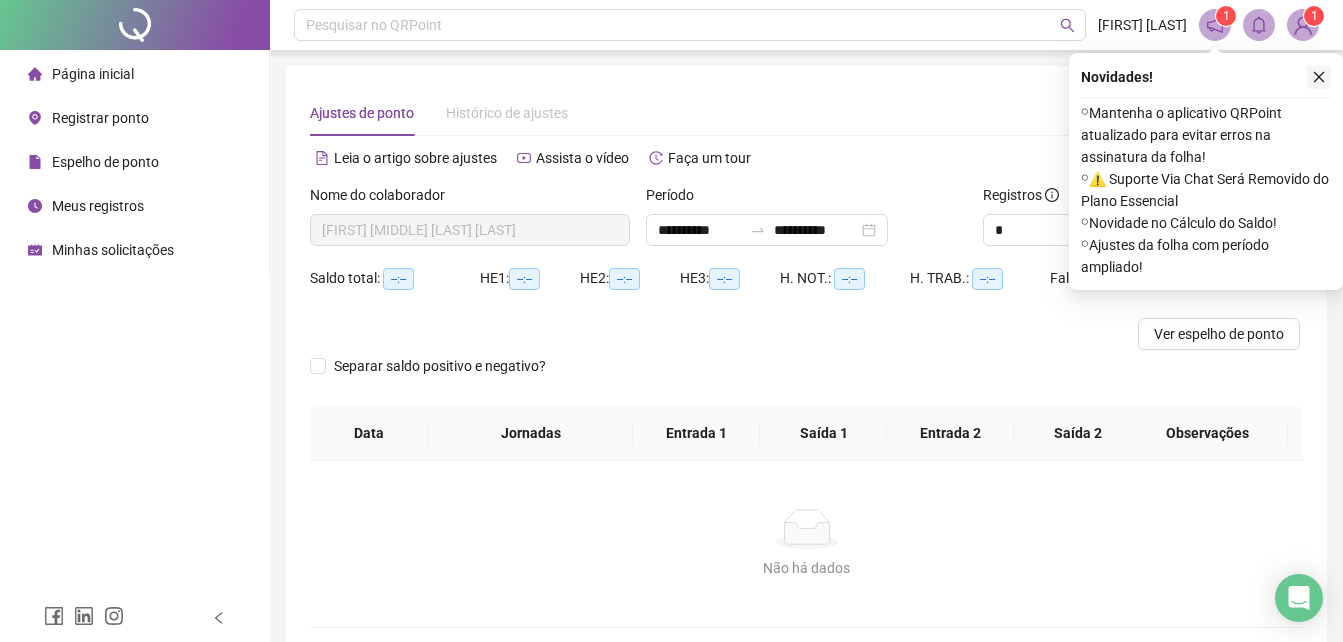 click 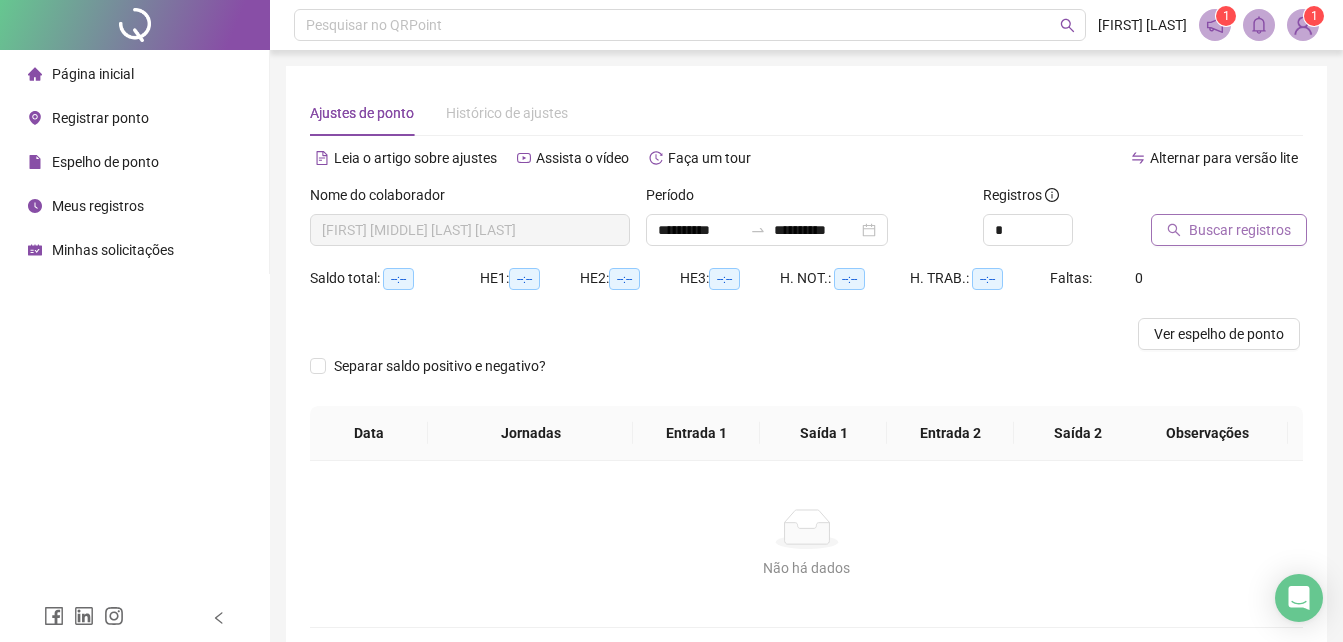 click on "Buscar registros" at bounding box center (1240, 230) 